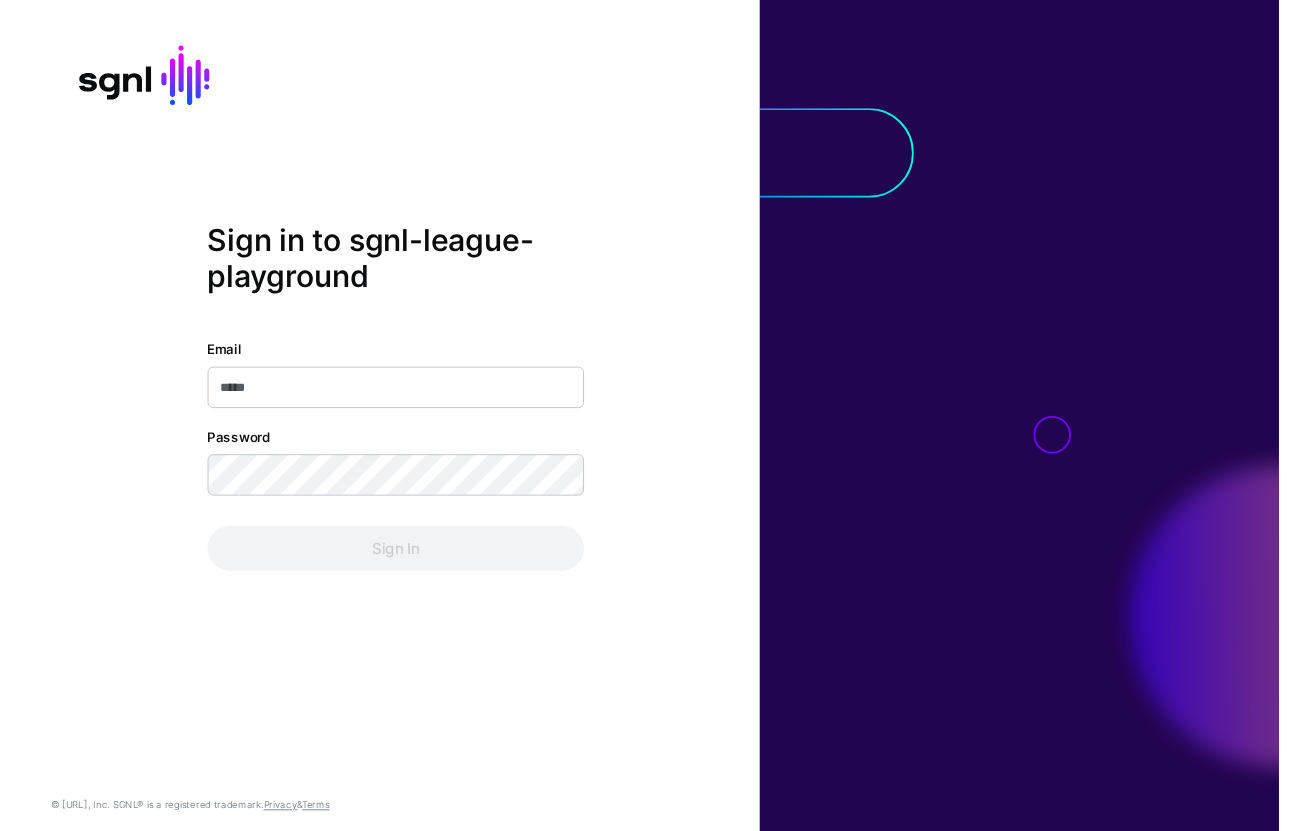 scroll, scrollTop: 0, scrollLeft: 0, axis: both 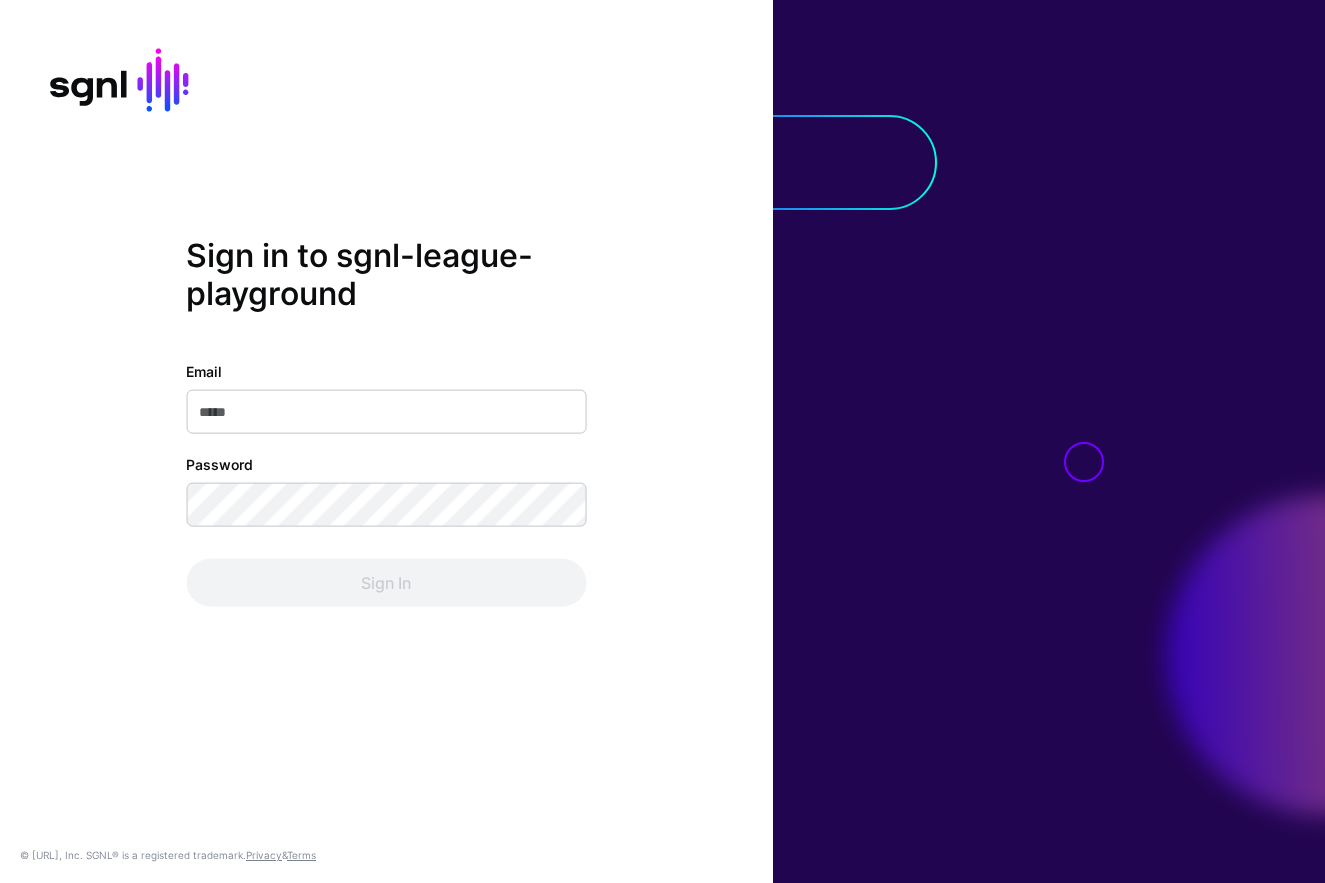 type on "**********" 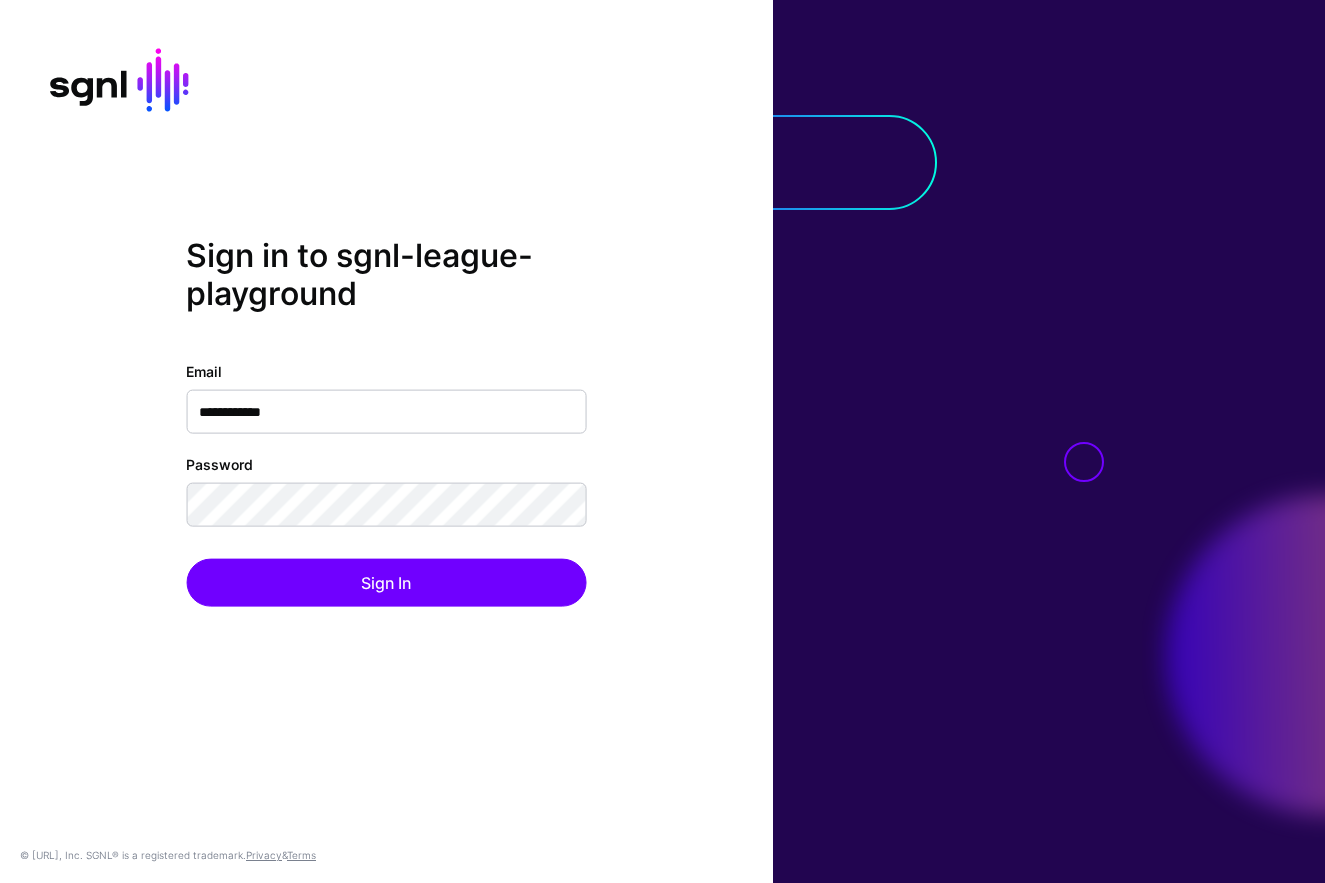 click on "**********" 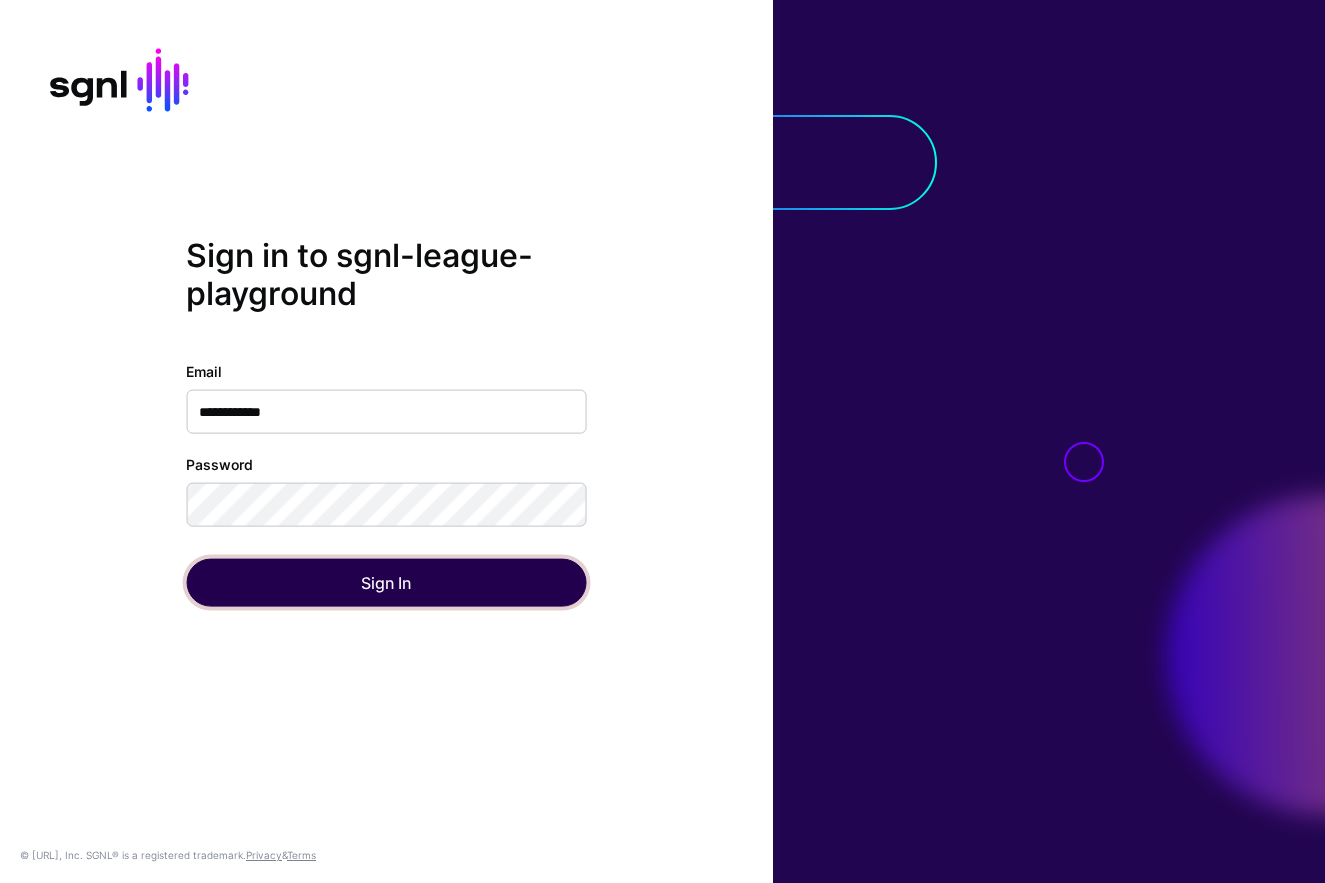 click on "Sign In" 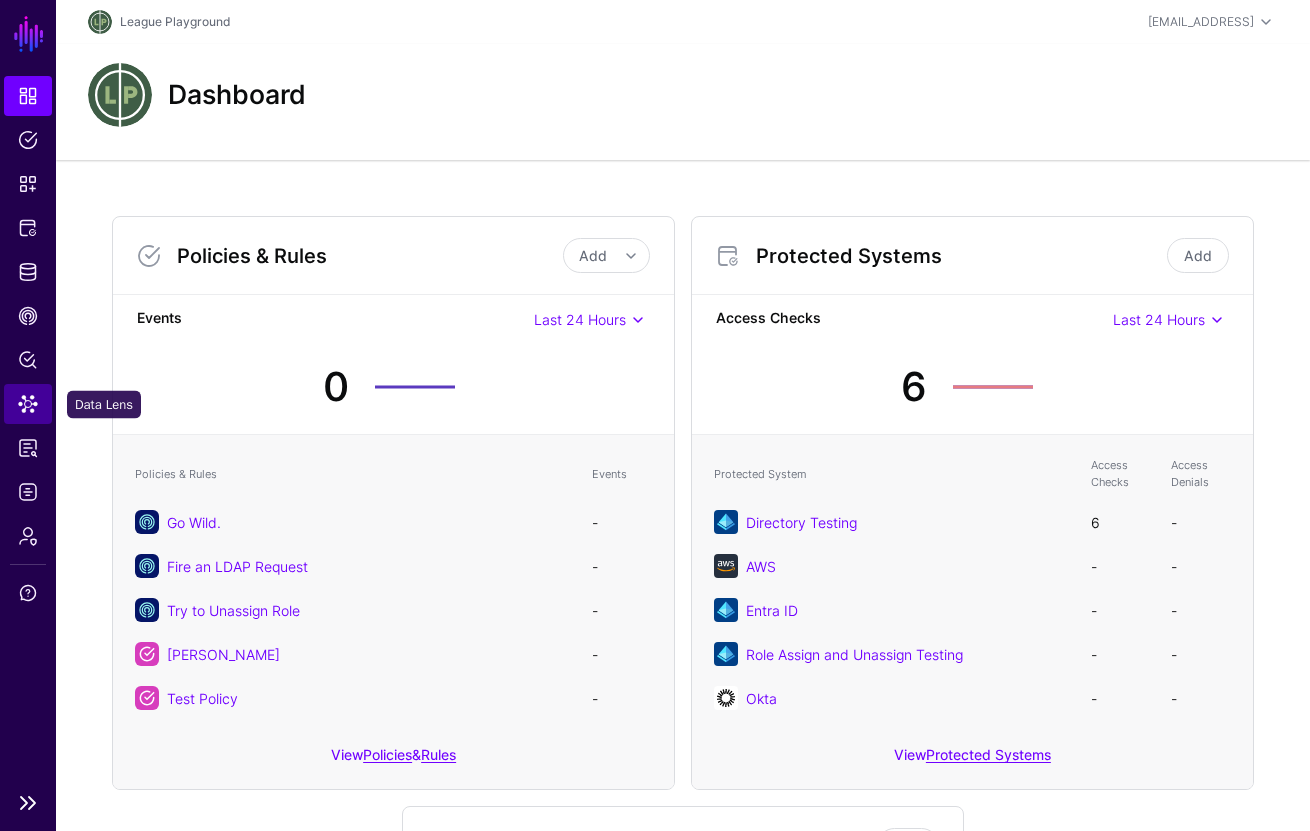 click on "Data Lens" 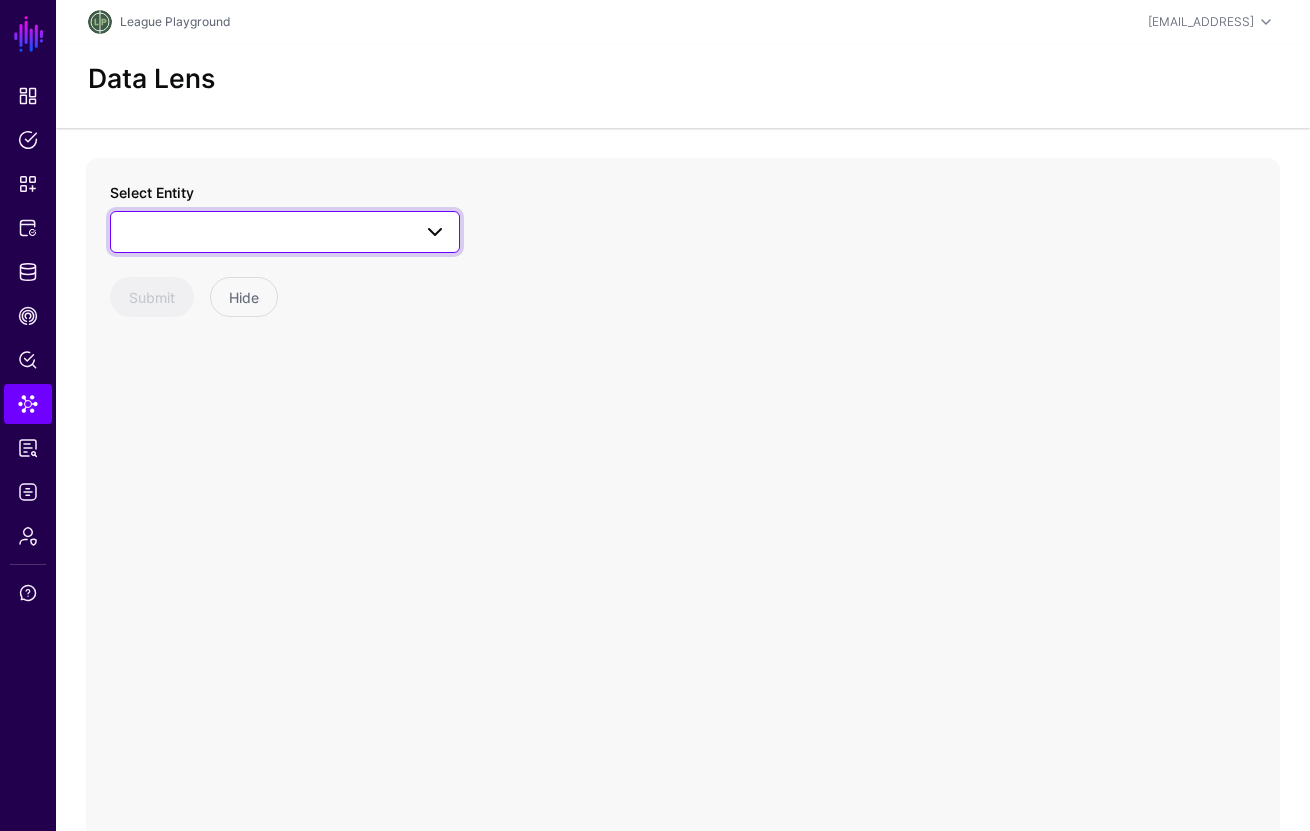 click at bounding box center (285, 232) 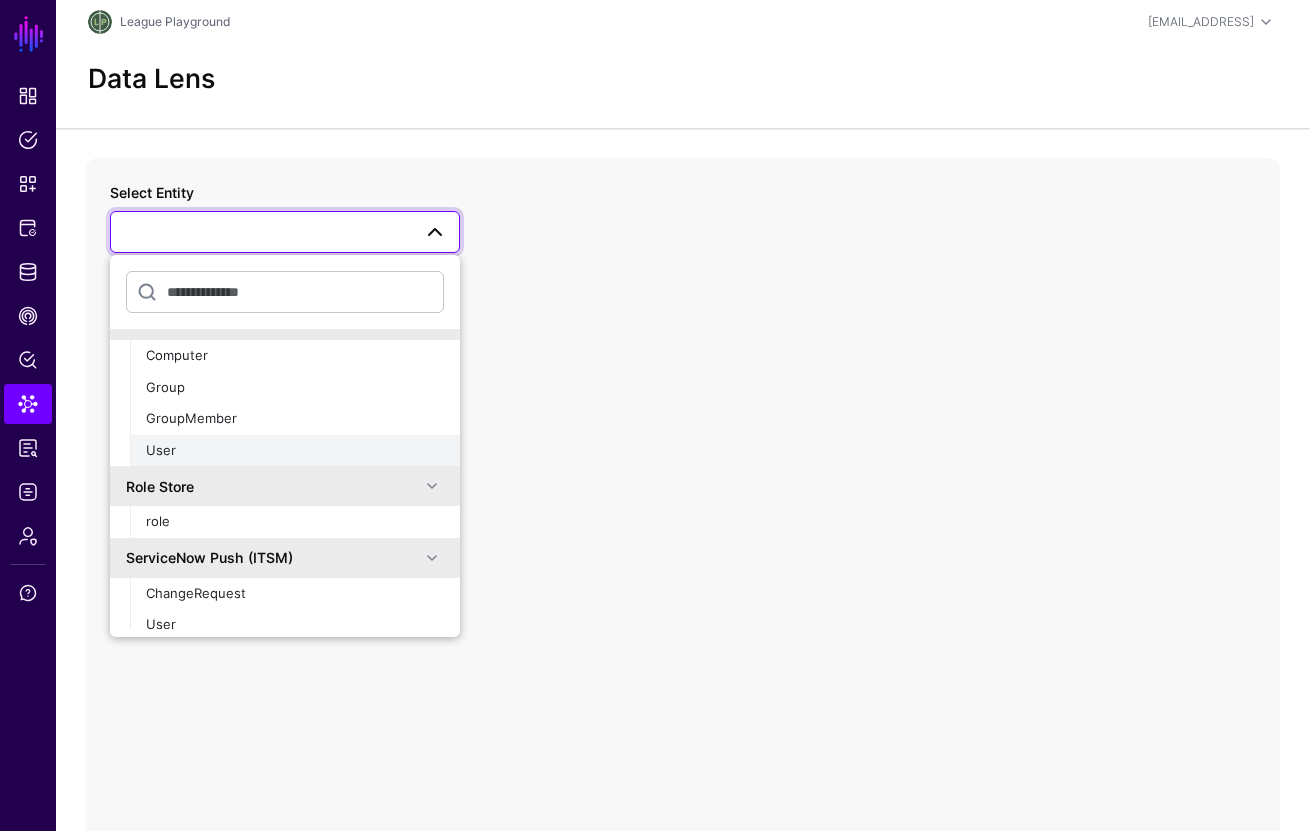 scroll, scrollTop: 1558, scrollLeft: 0, axis: vertical 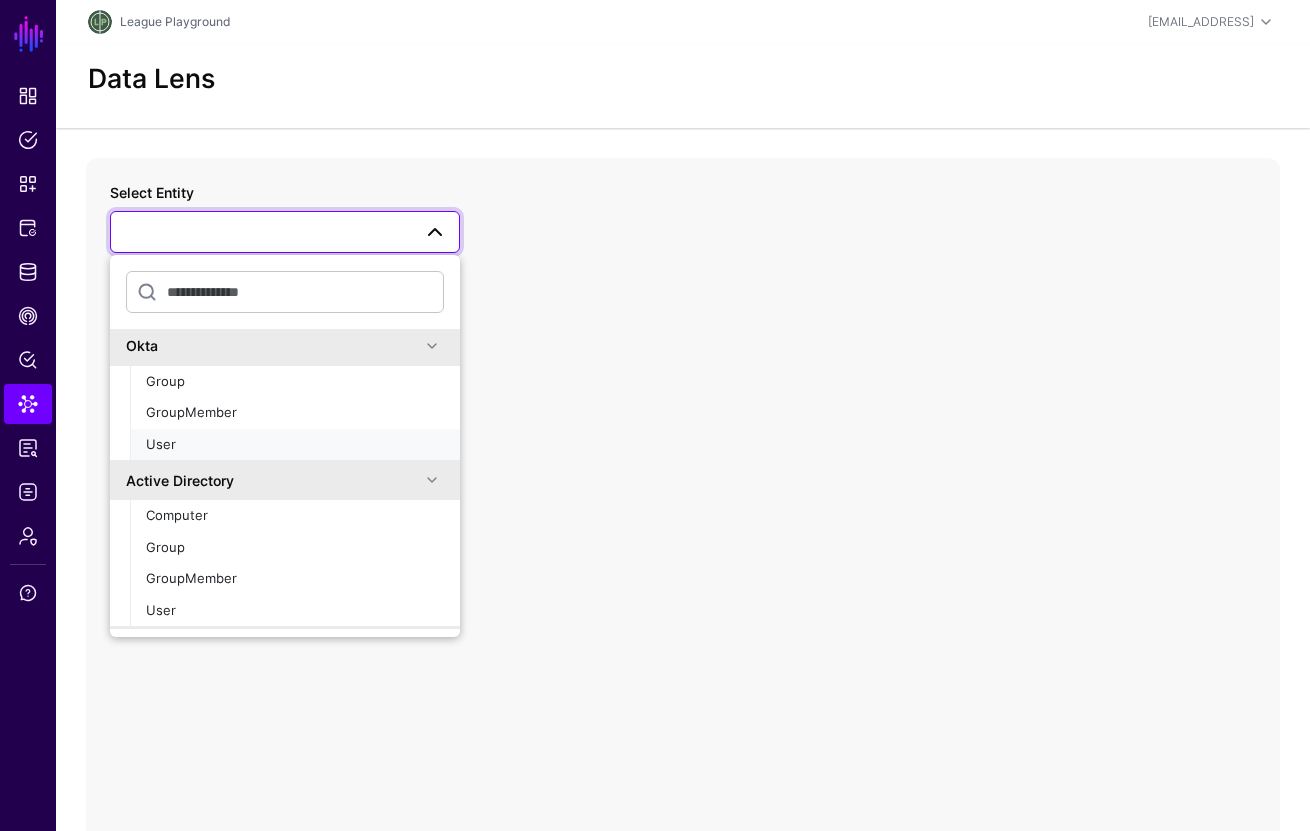 click on "User" 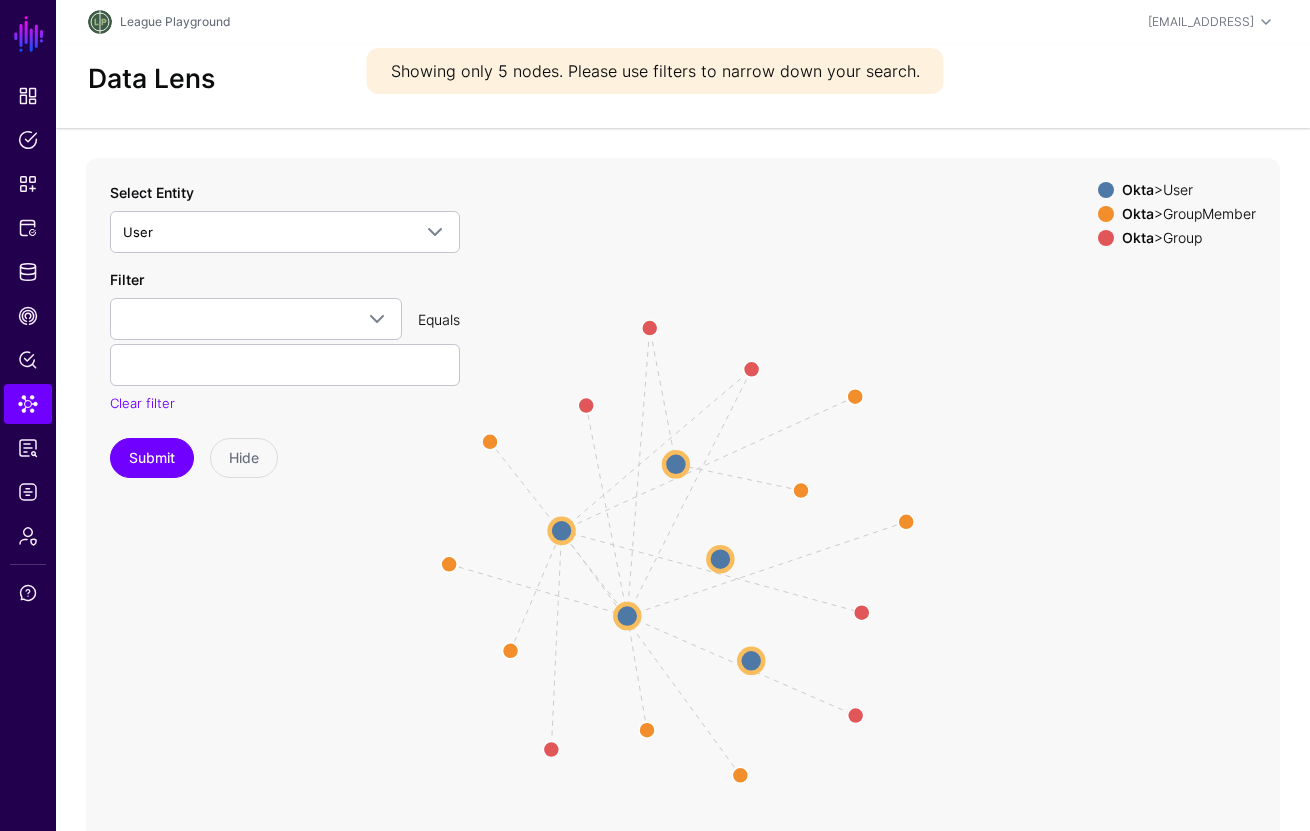 click 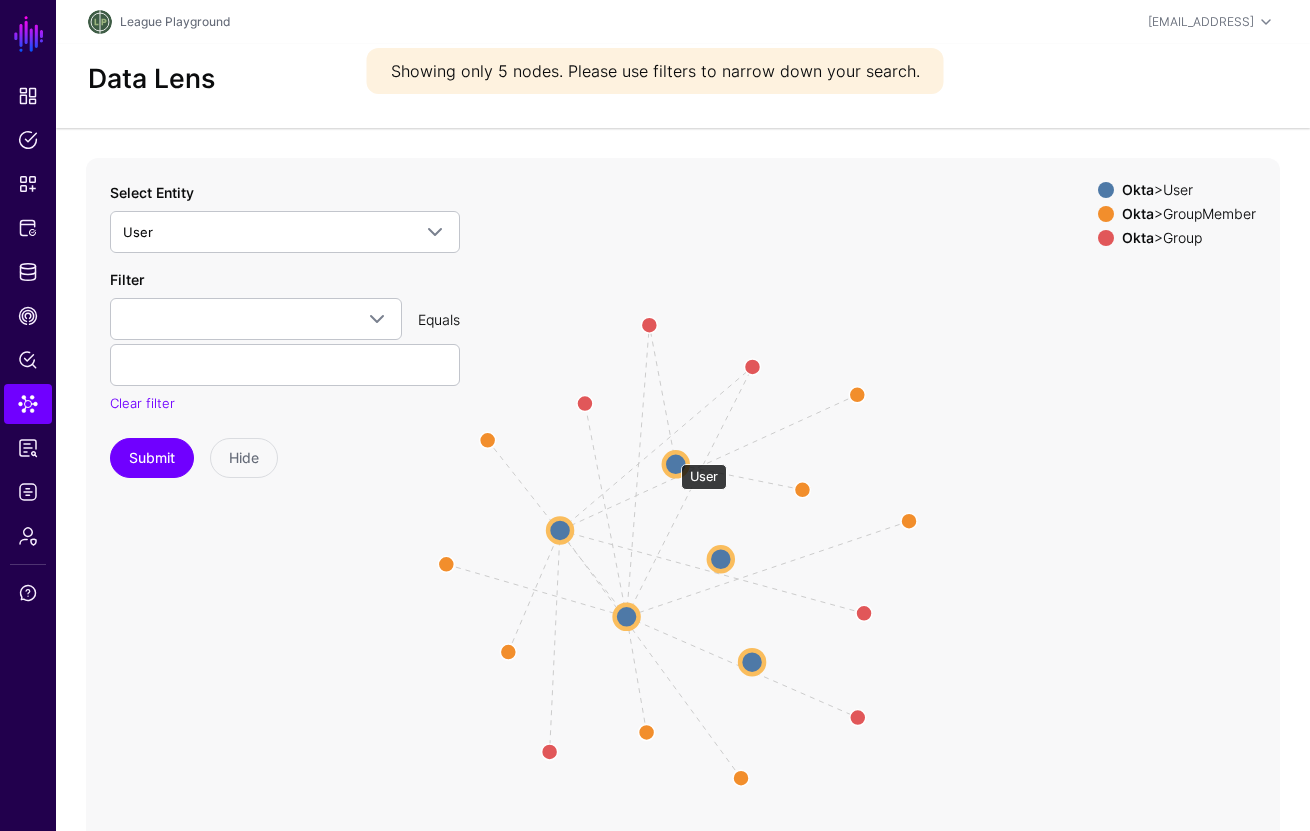 click 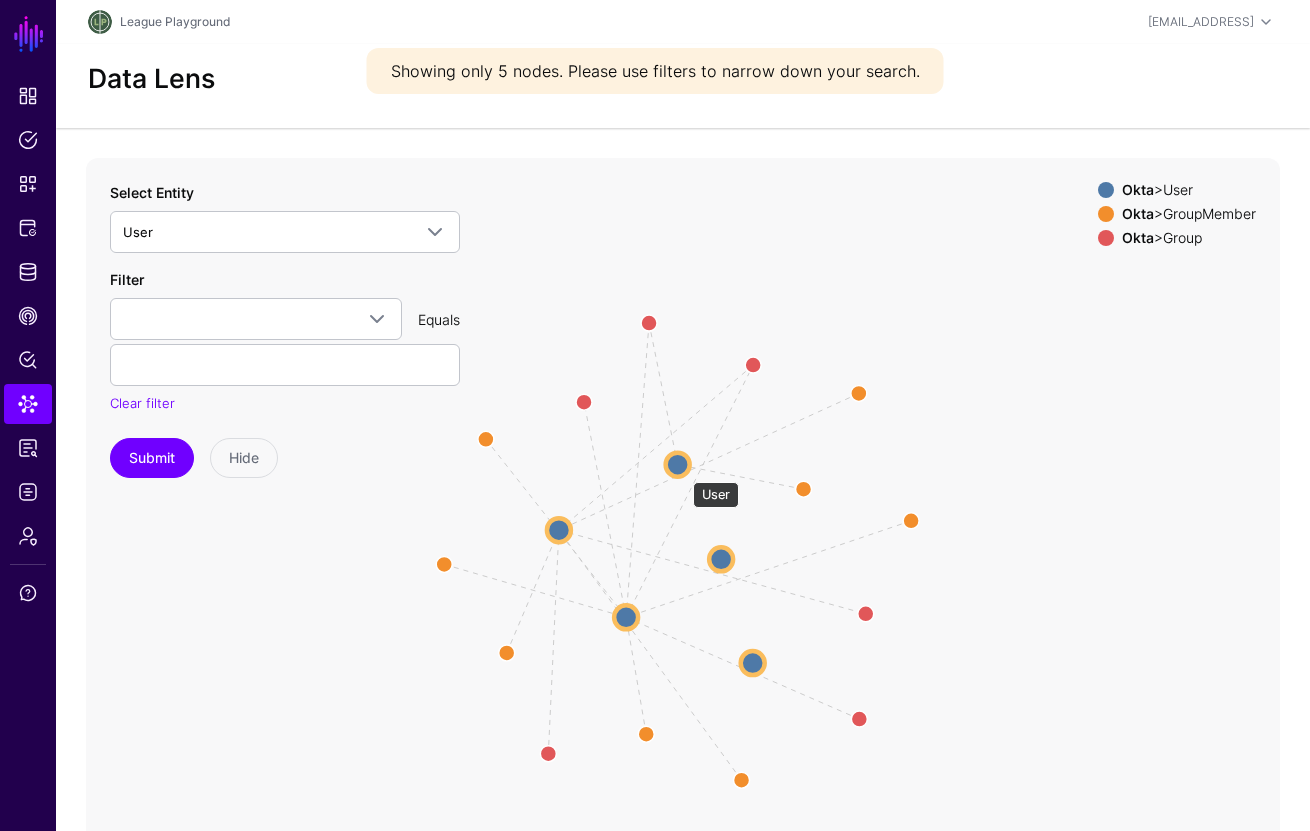 click 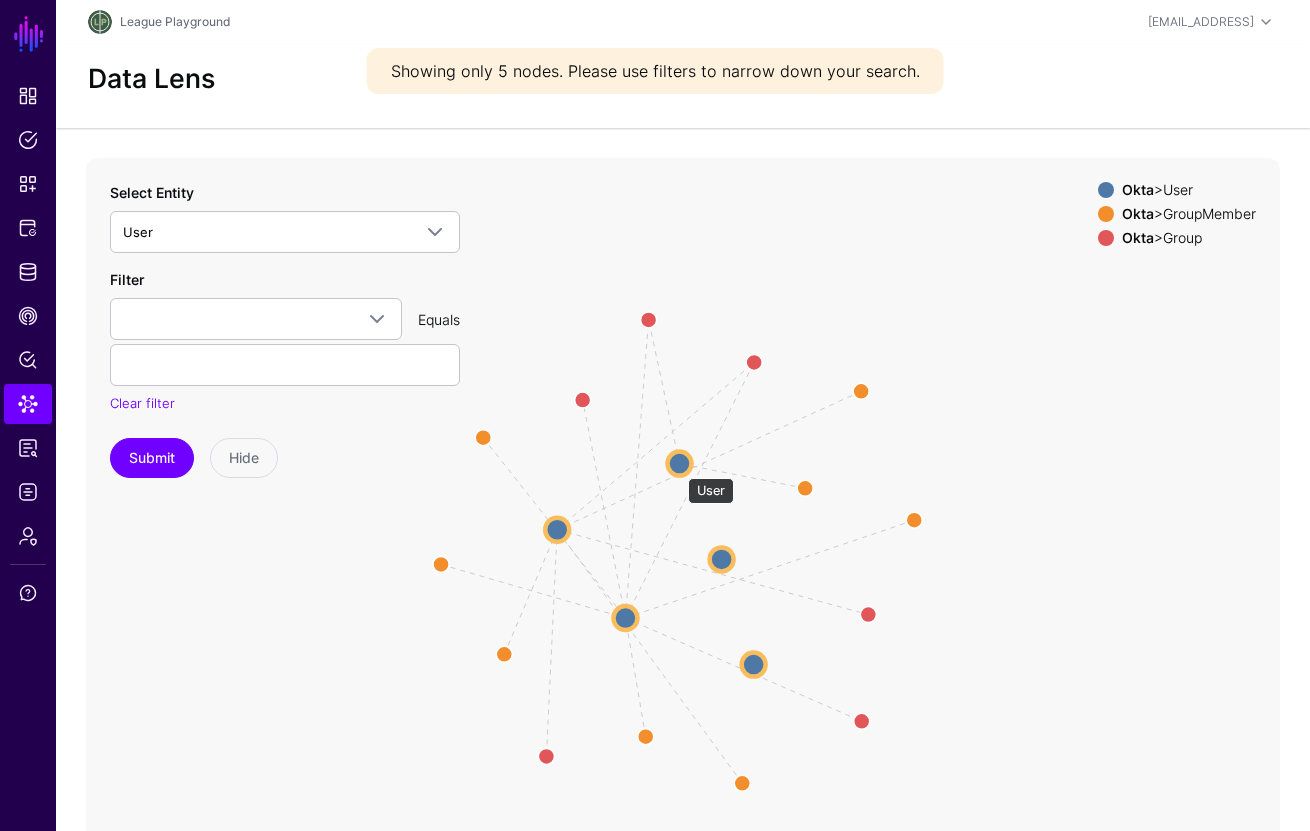 click 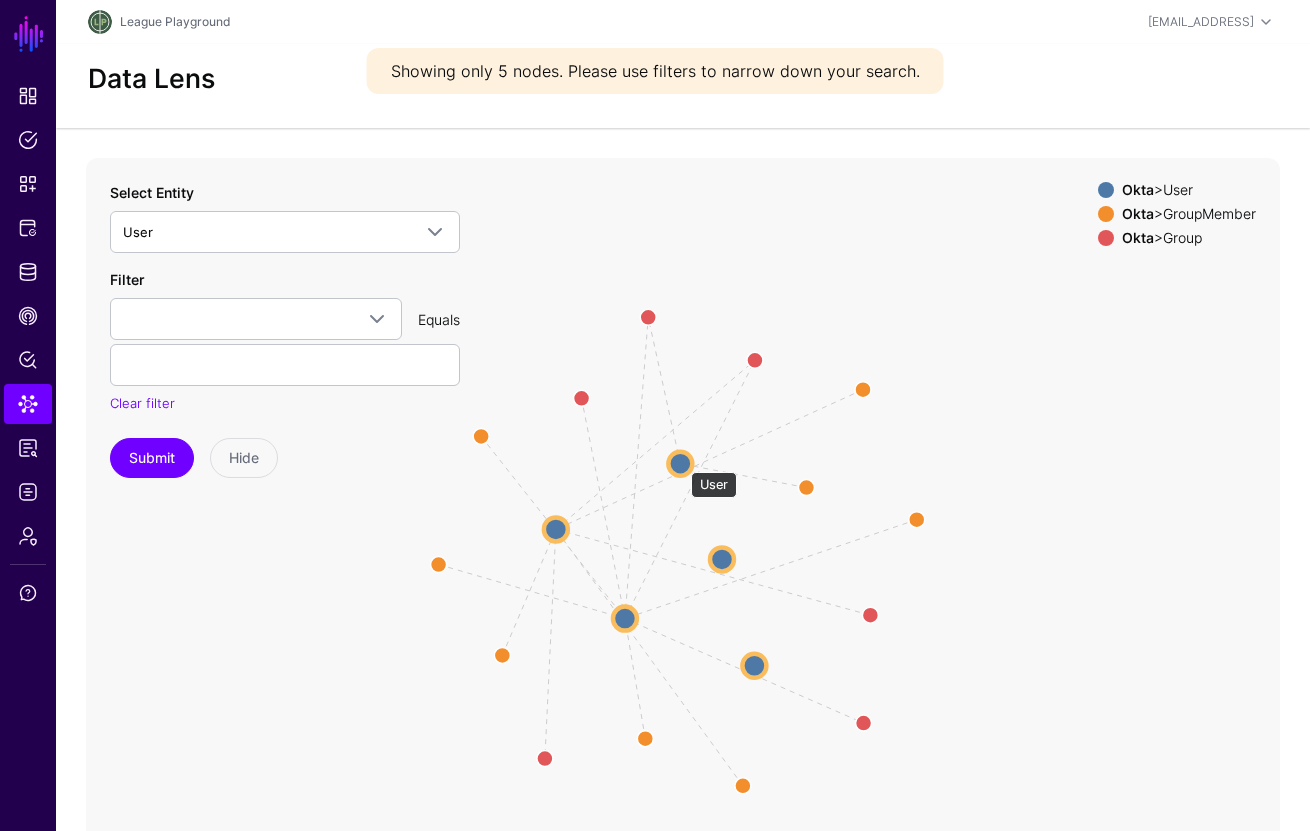 click 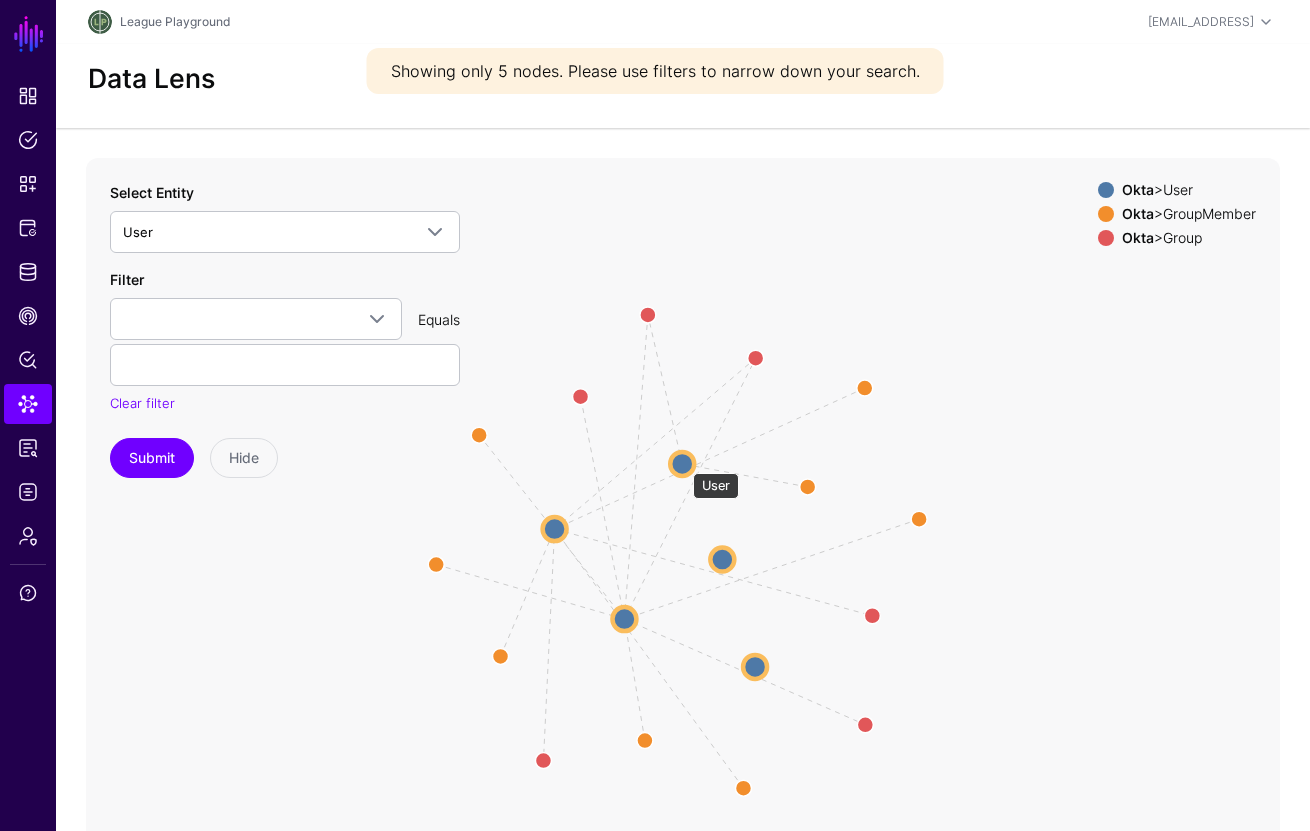click 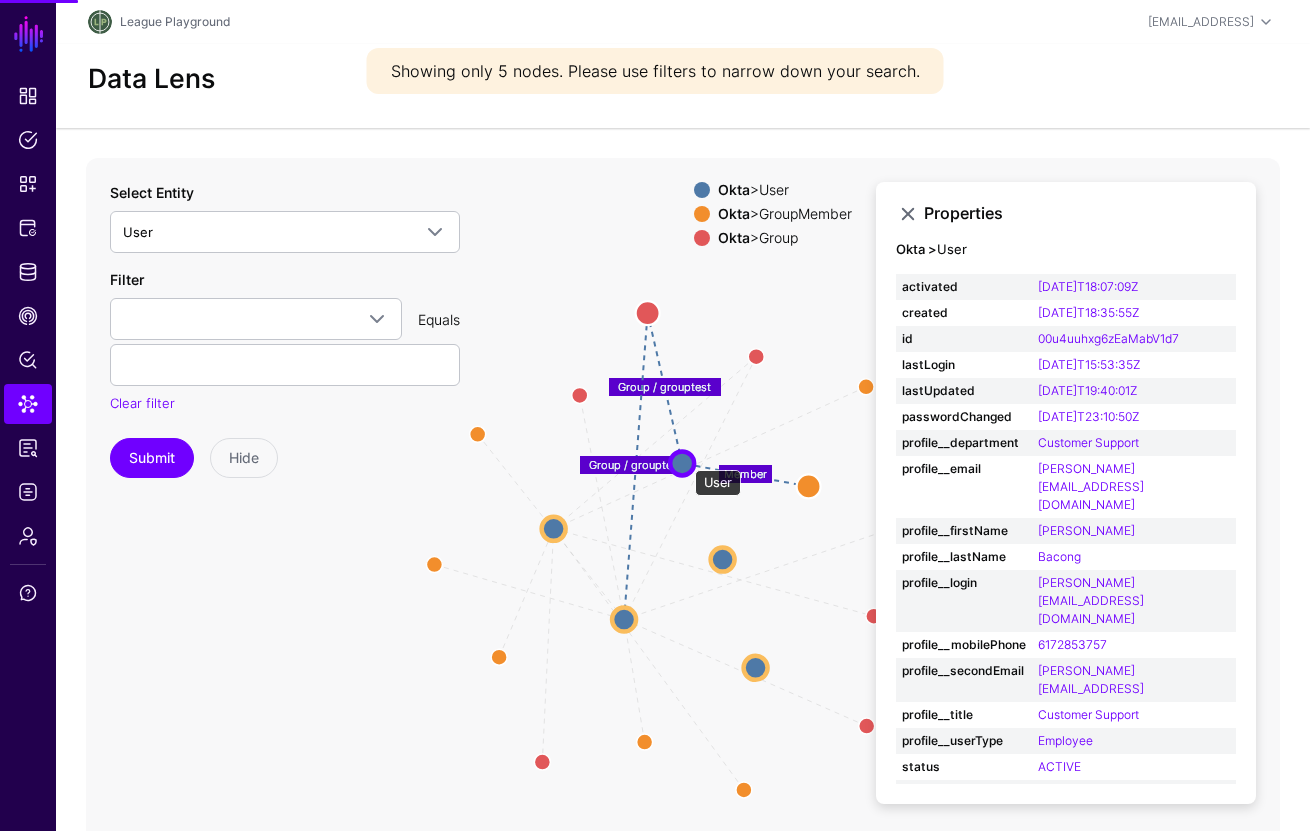 click 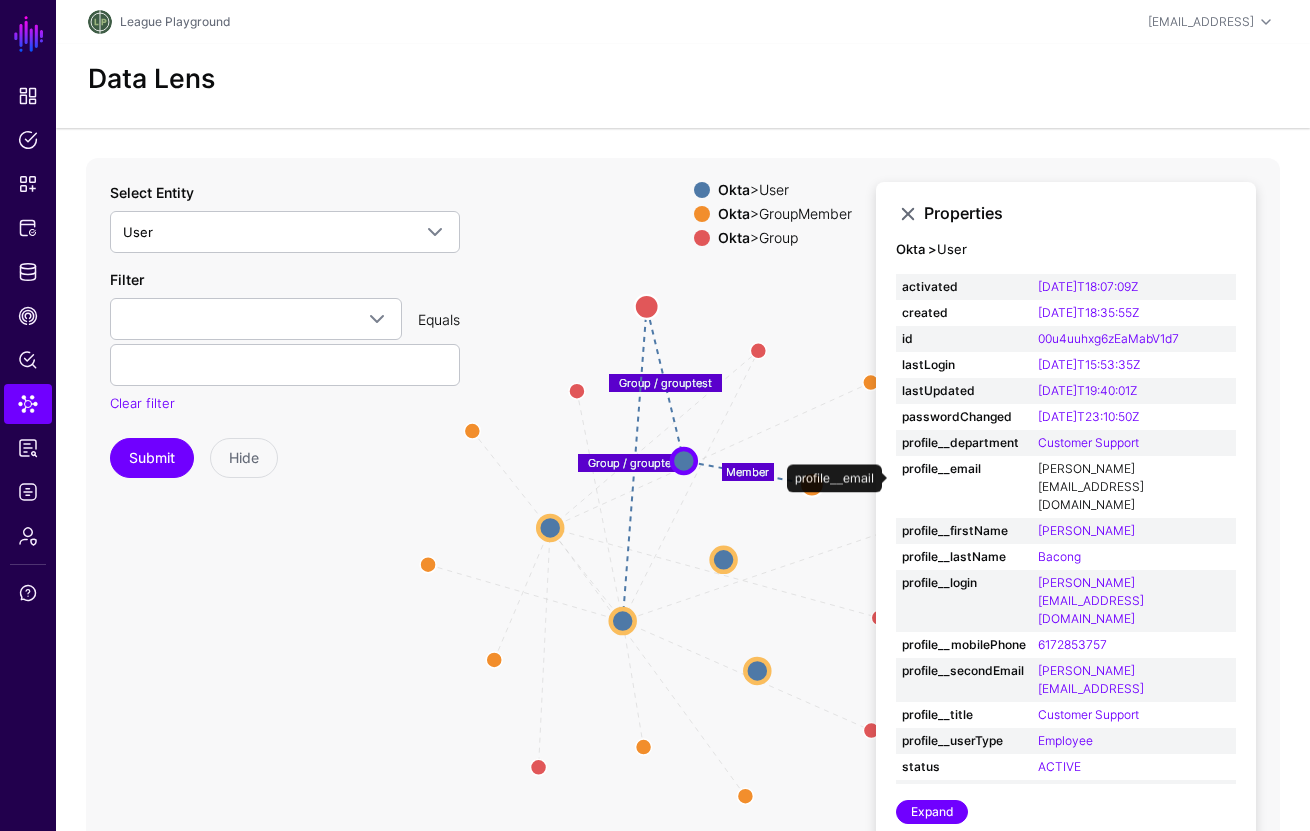 click on "[PERSON_NAME][EMAIL_ADDRESS][DOMAIN_NAME]" at bounding box center [1091, 486] 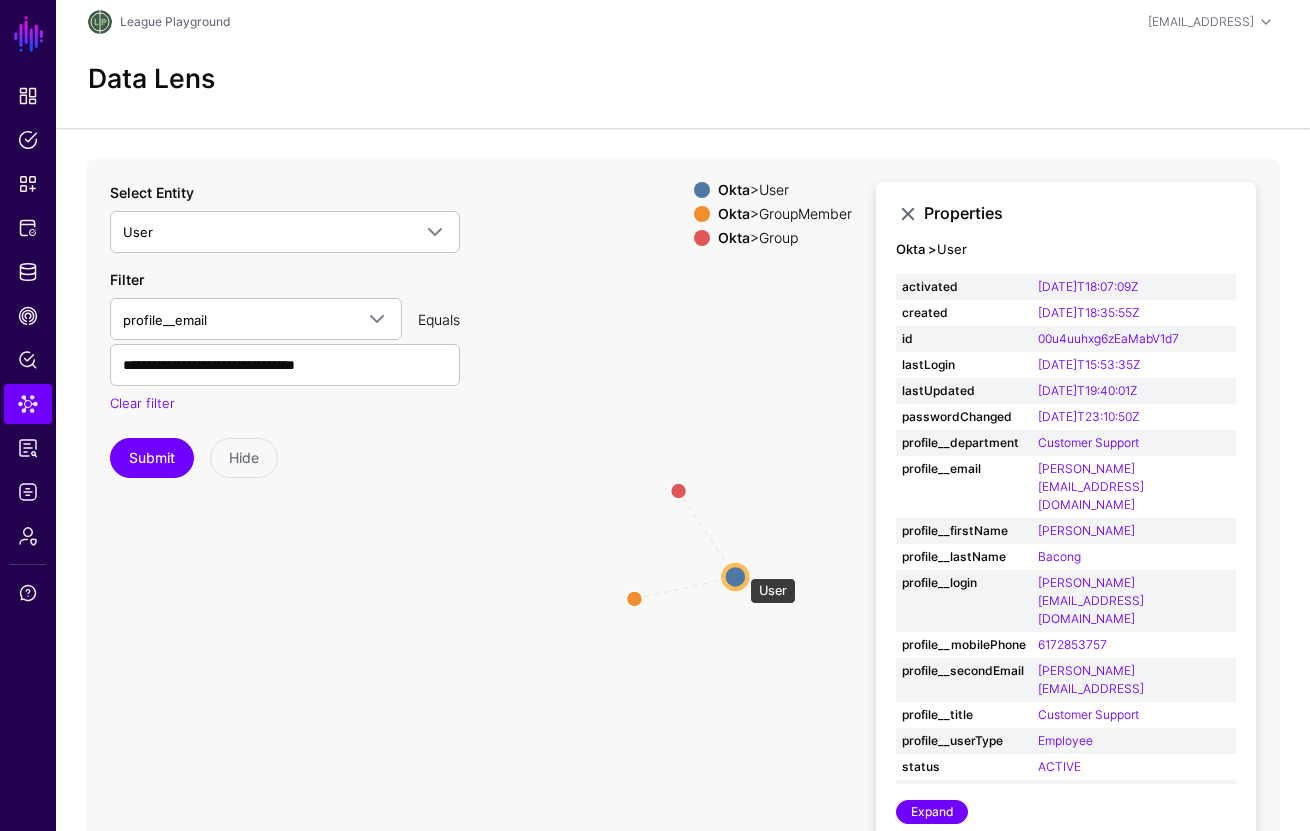 click 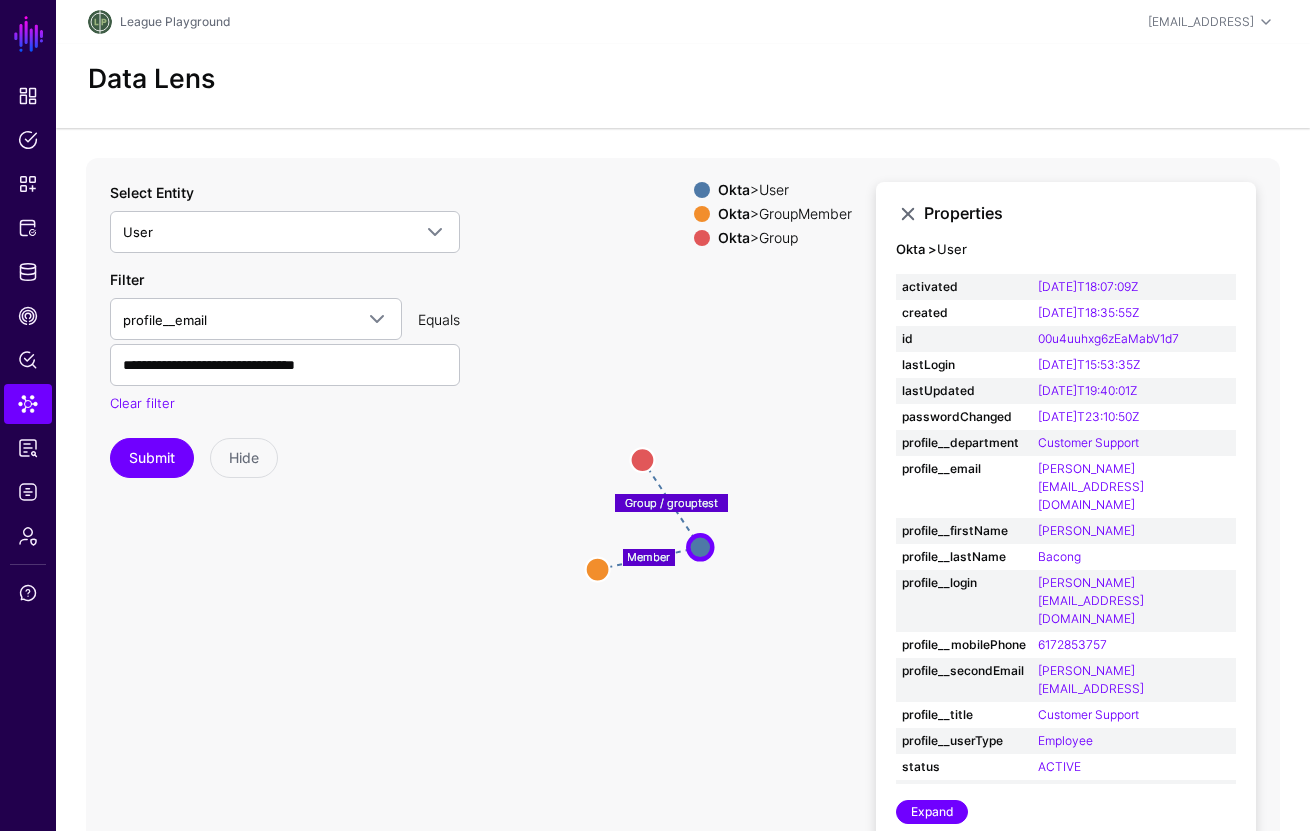 drag, startPoint x: 760, startPoint y: 639, endPoint x: 707, endPoint y: 598, distance: 67.00746 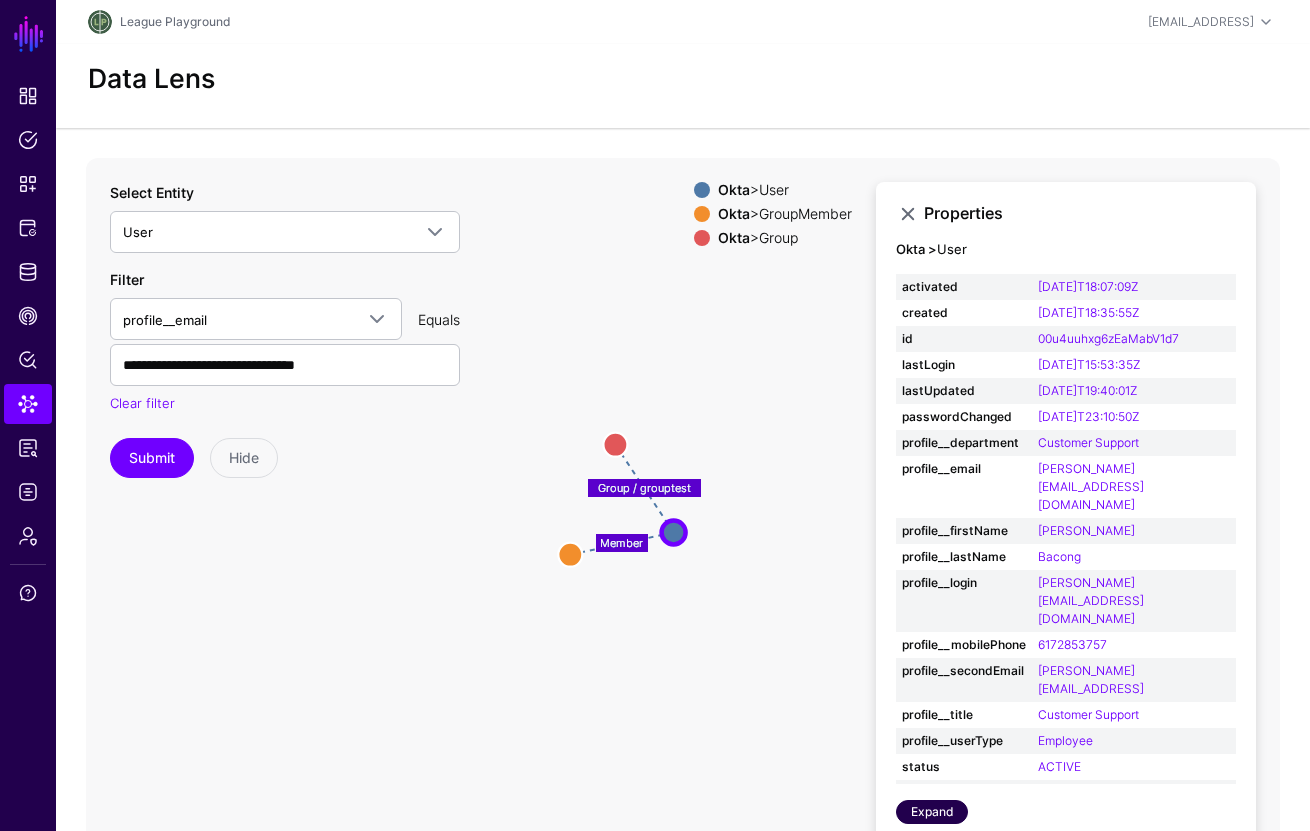 click on "Expand" at bounding box center [932, 812] 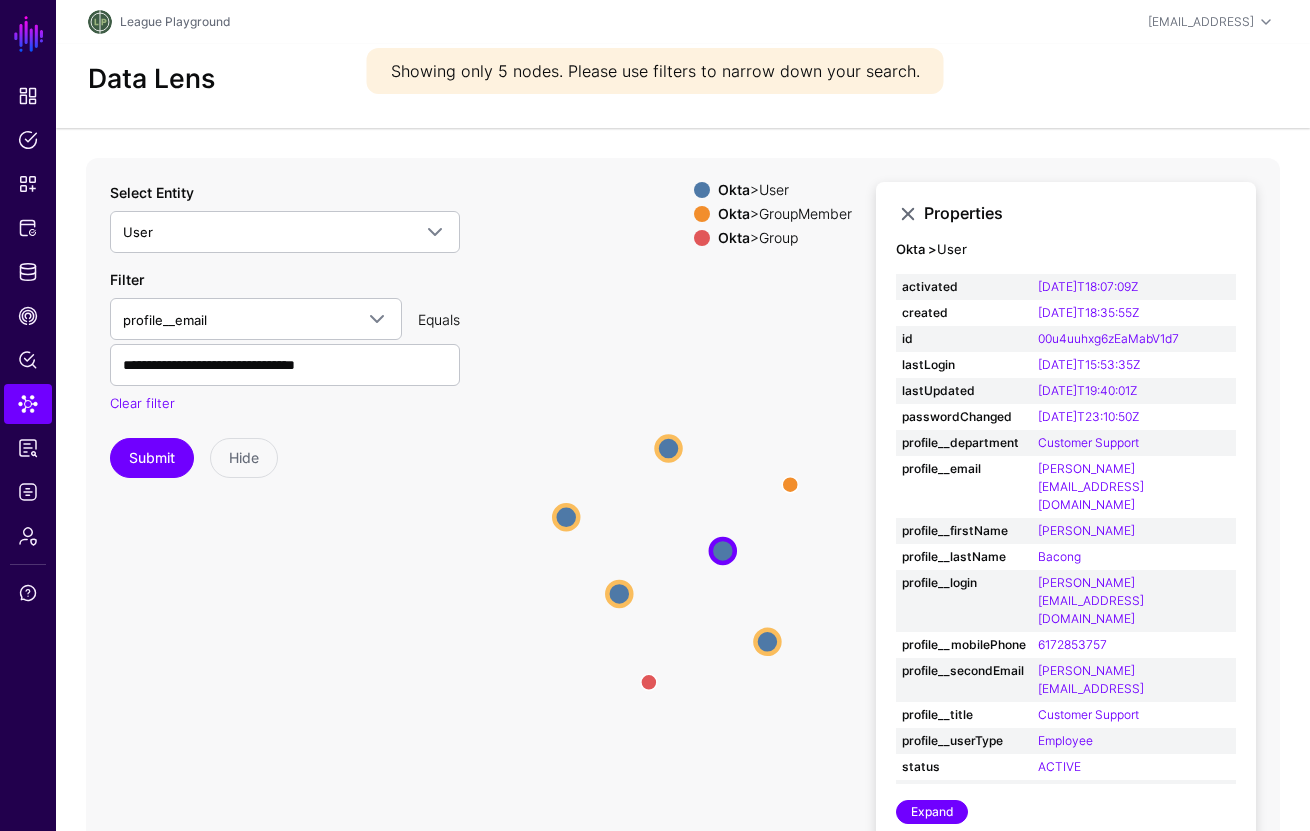 click on "Group Group GroupMember GroupMember User User User User User User User User User User" 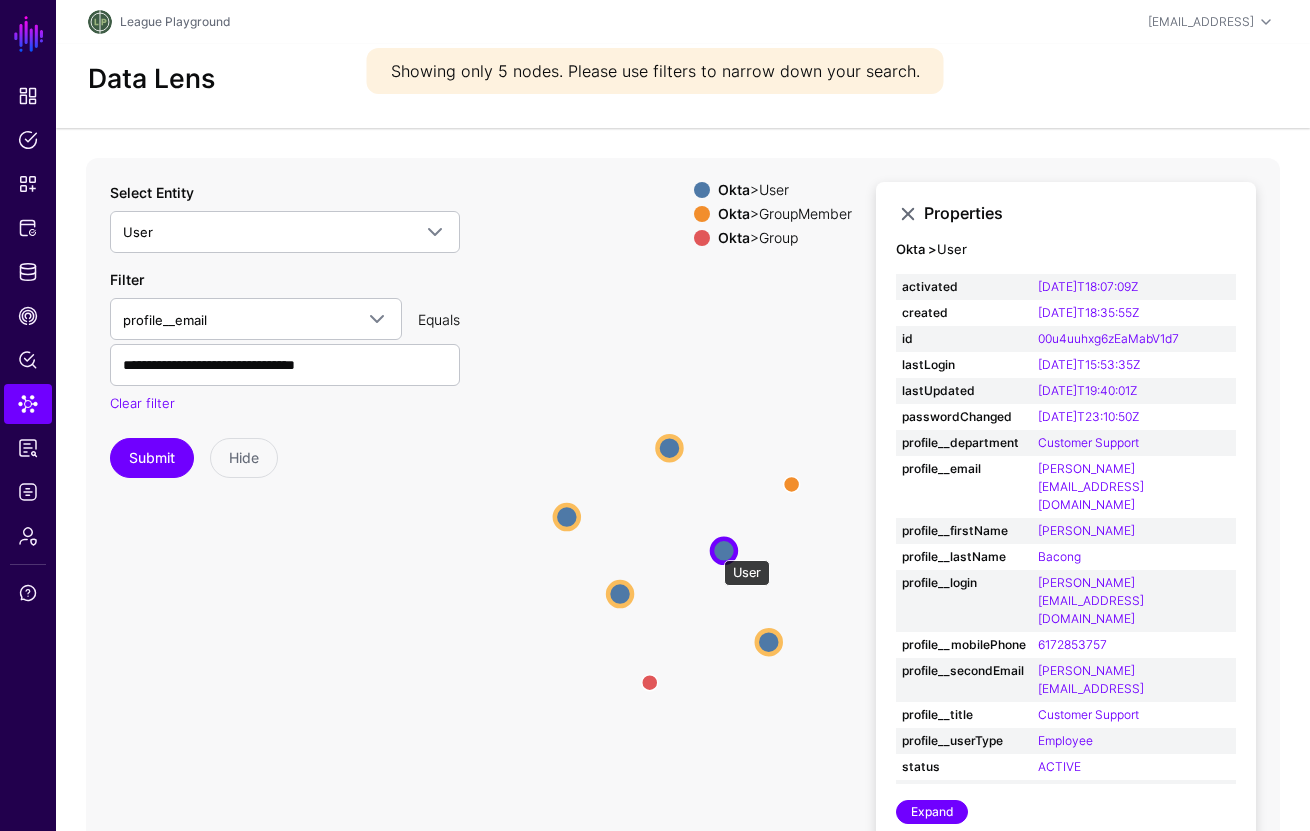 click 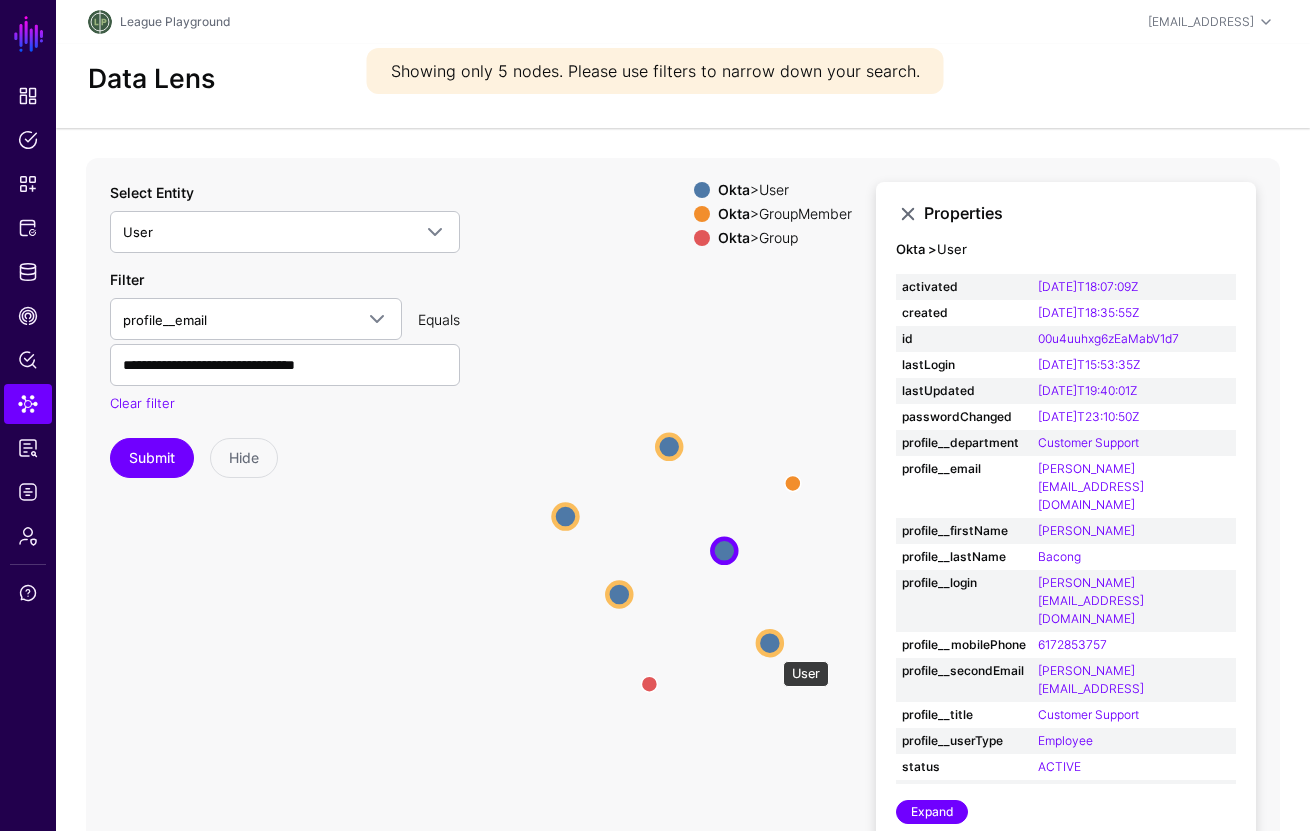 click 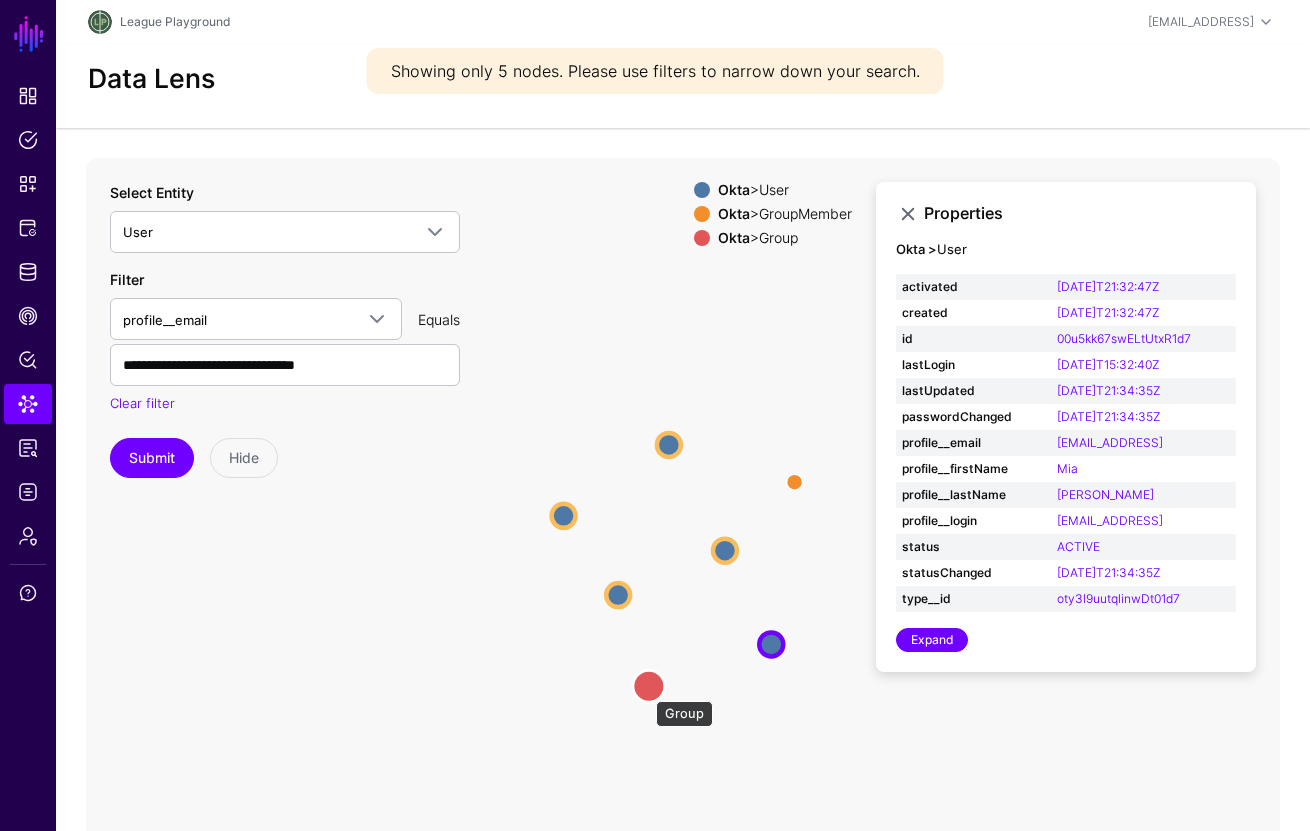 click 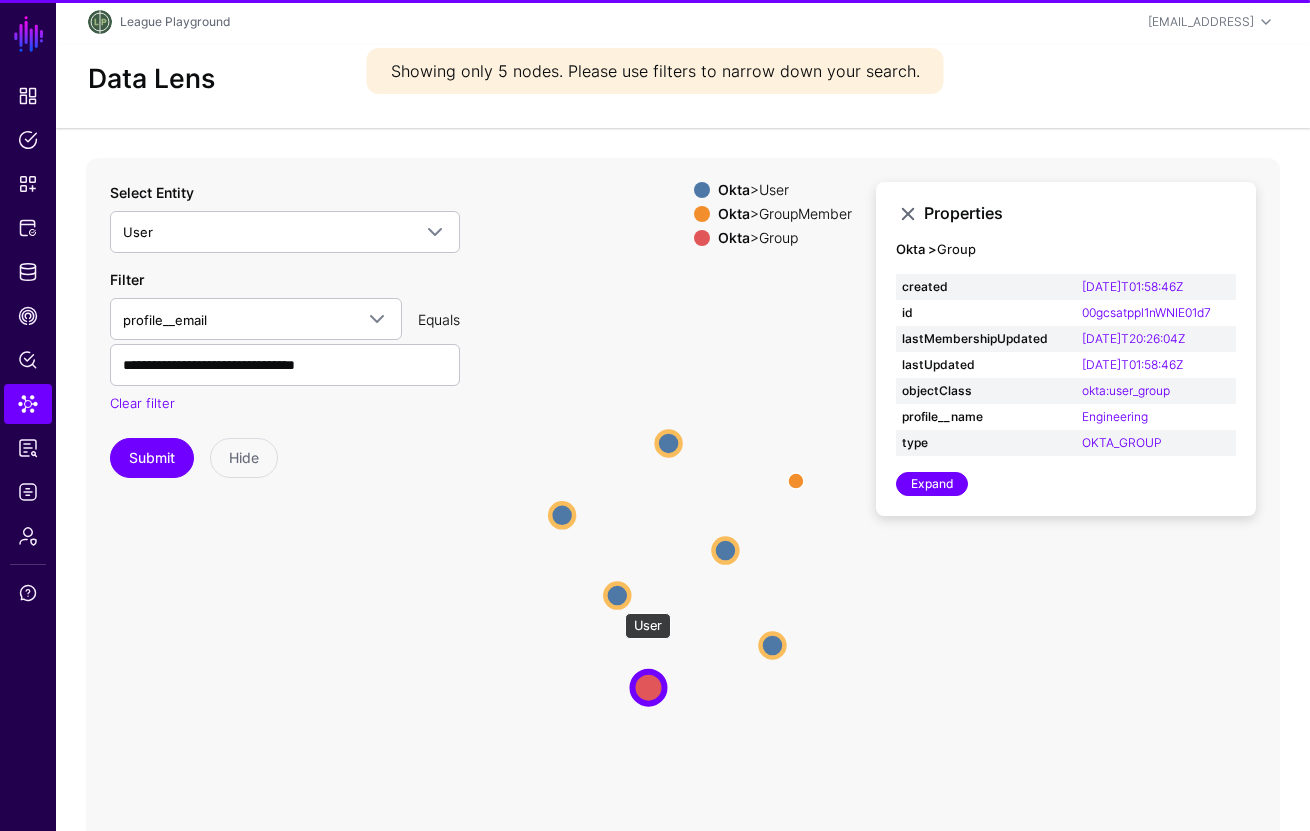 click 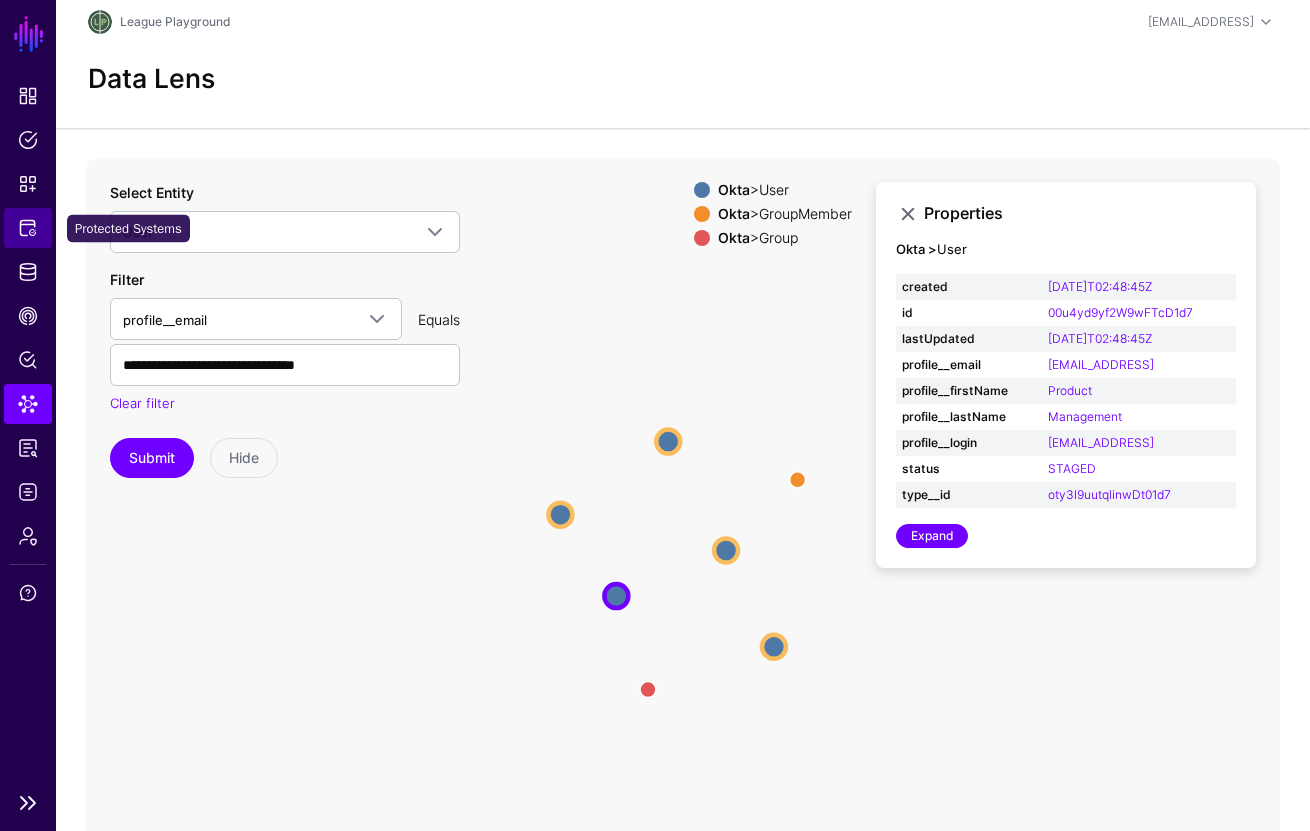 click on "Protected Systems" 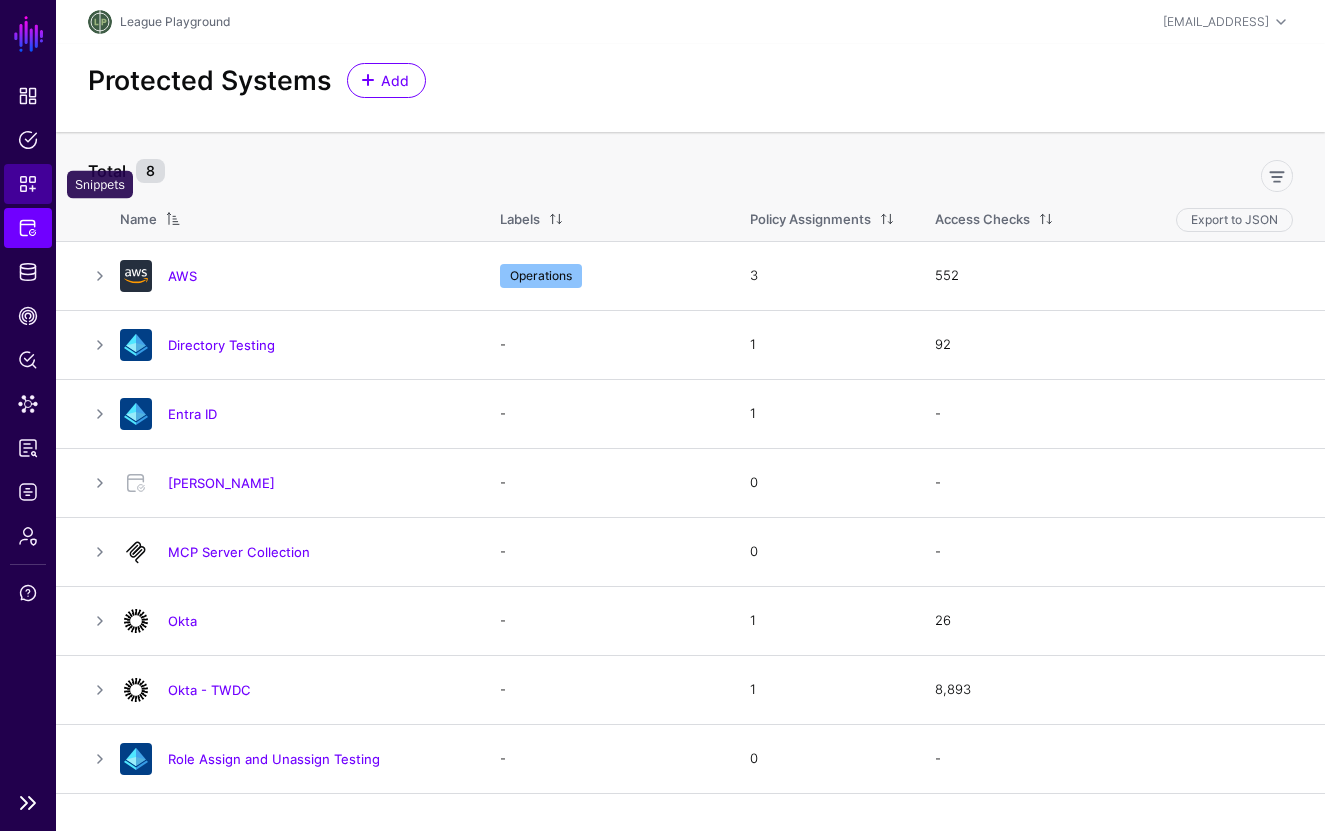click on "Snippets" 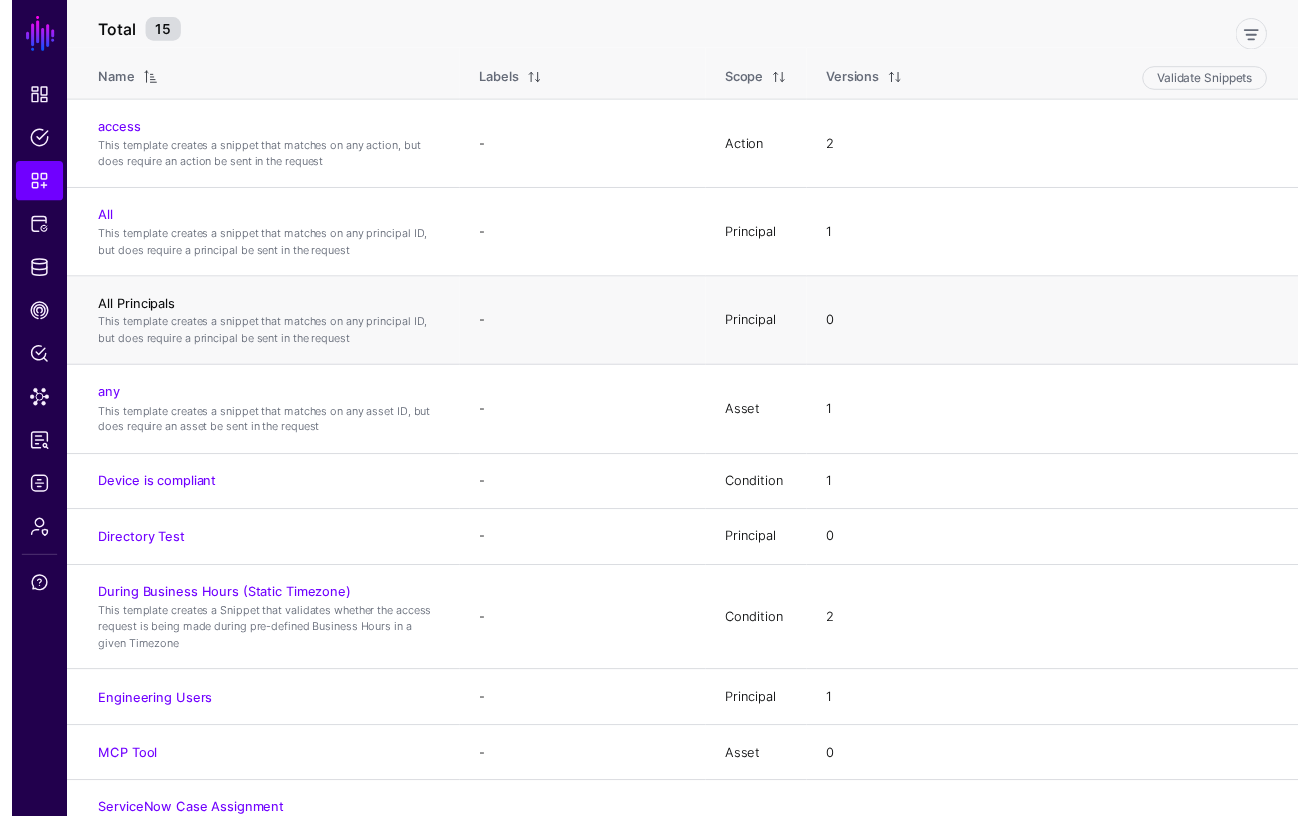 scroll, scrollTop: 0, scrollLeft: 0, axis: both 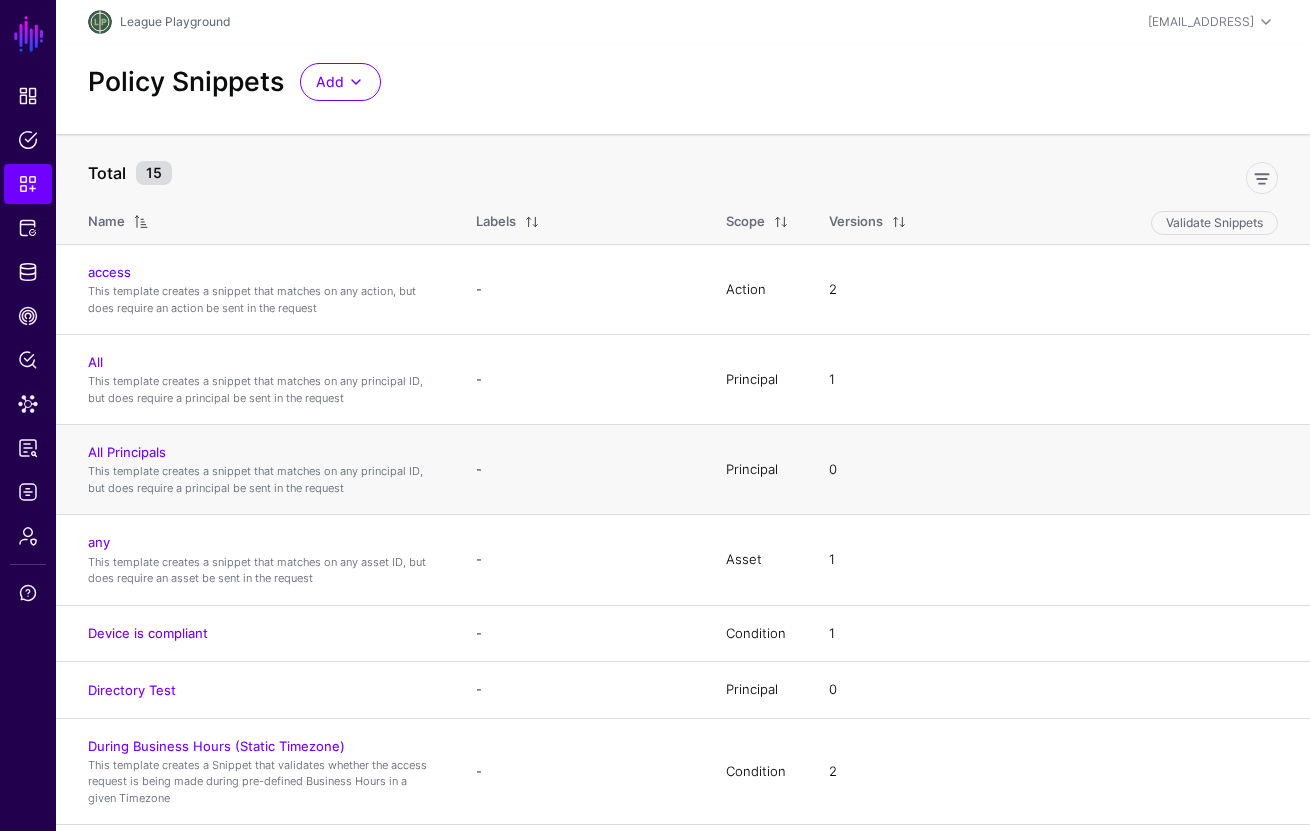 click on "All Principals" 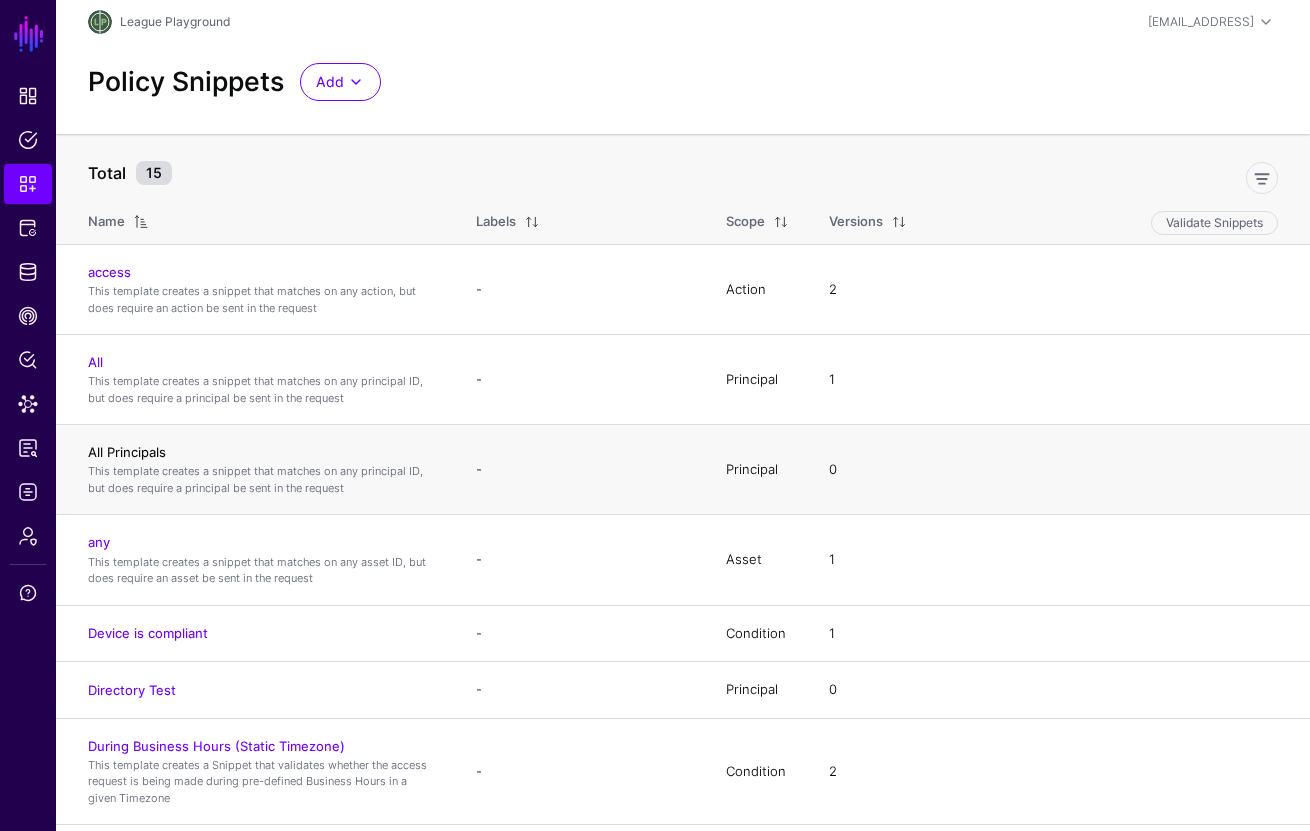 click on "All Principals" 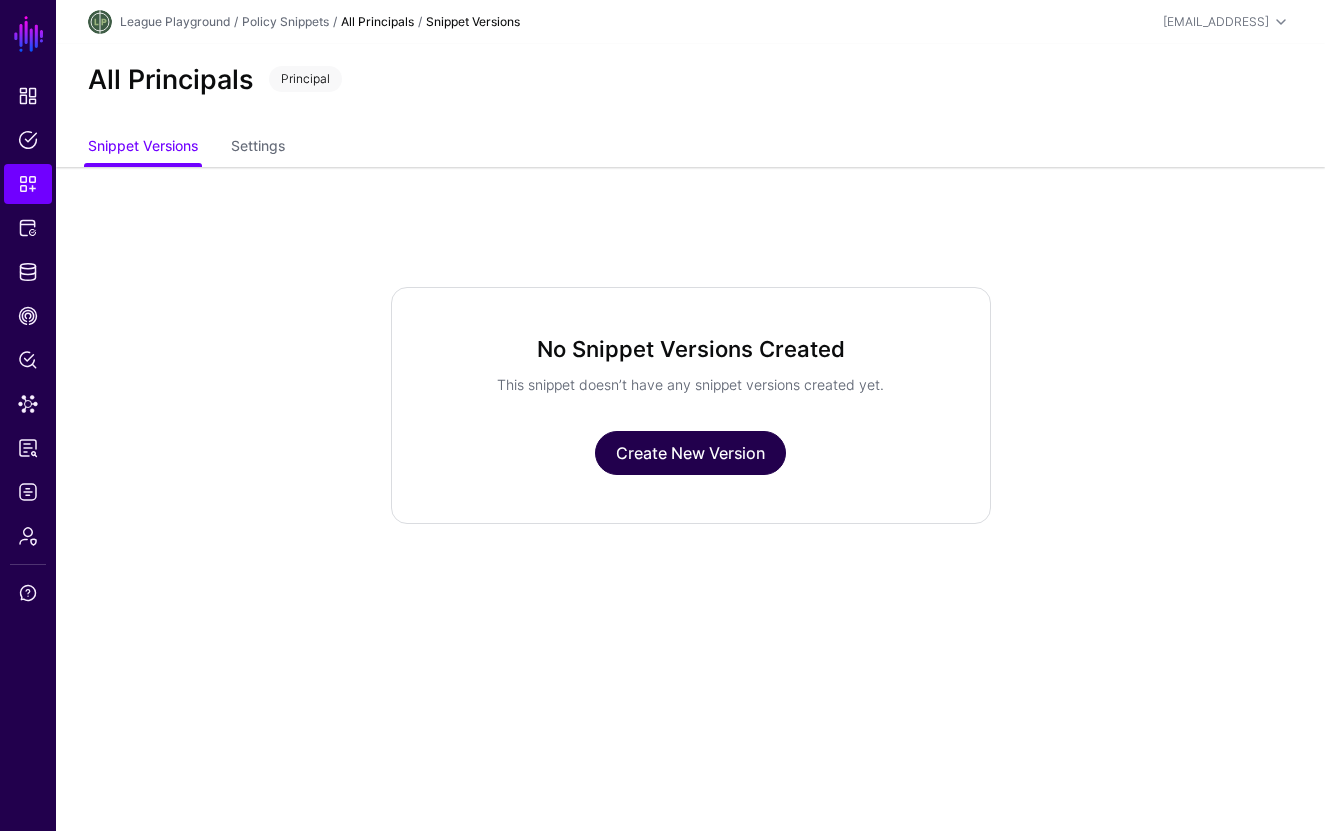 click on "Create New Version" 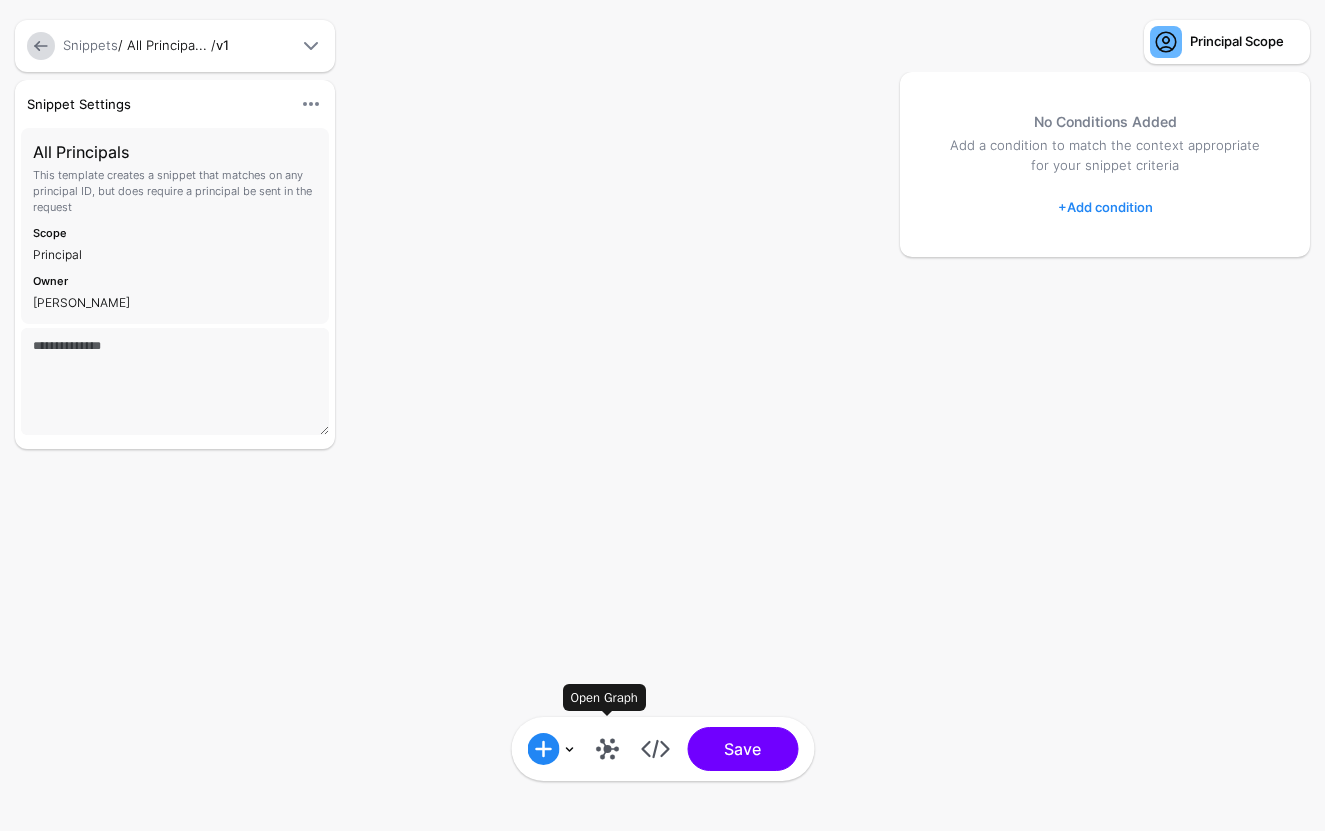 click at bounding box center [607, 749] 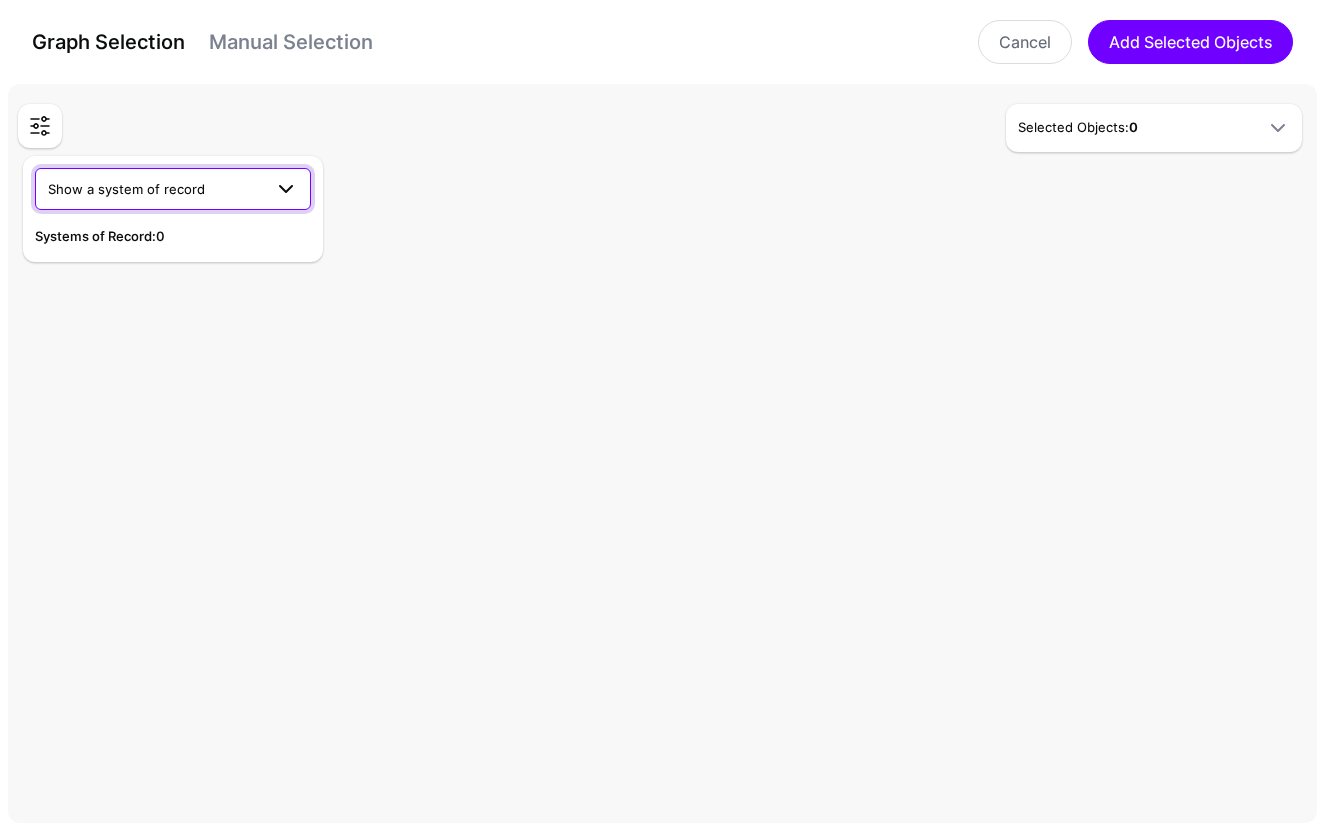 click on "Show a system of record" at bounding box center (173, 189) 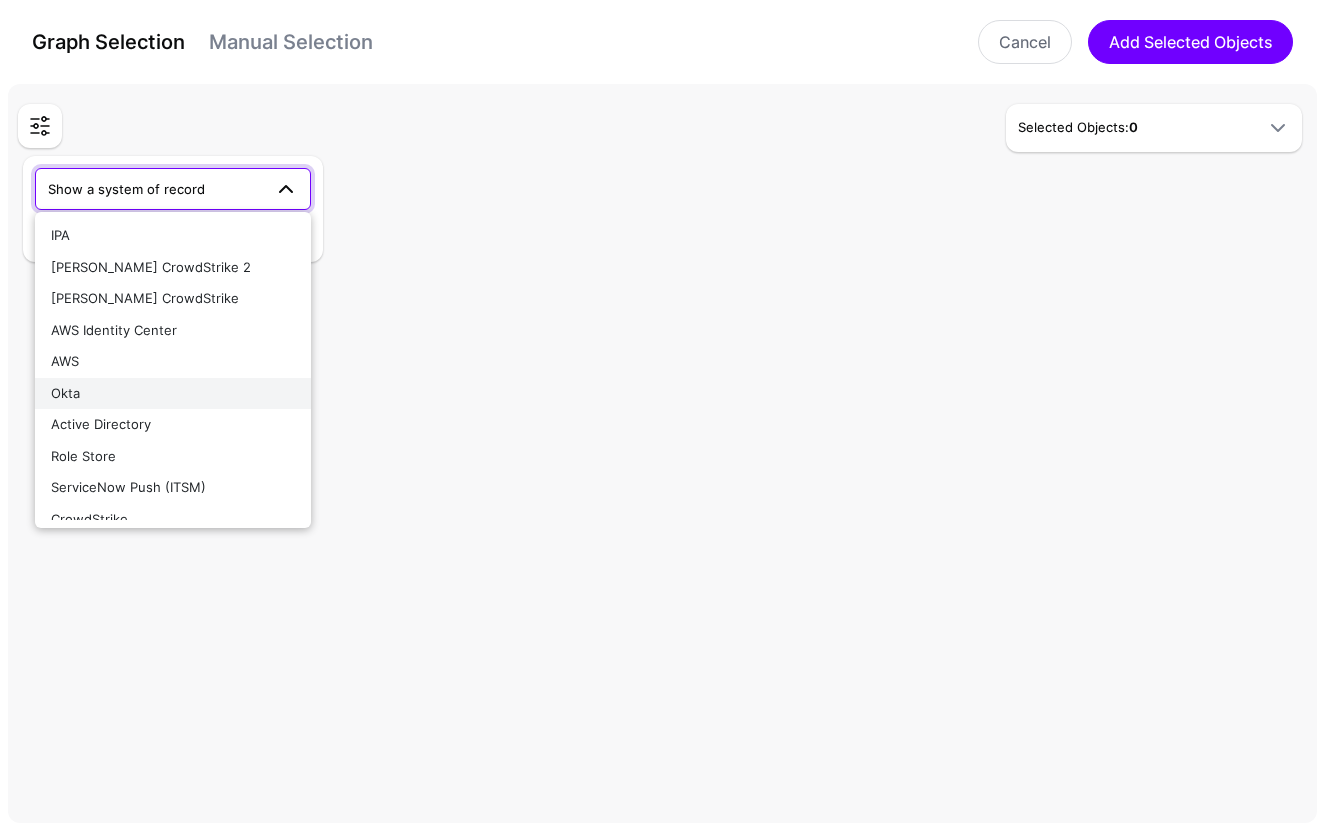 click on "Okta" at bounding box center (173, 394) 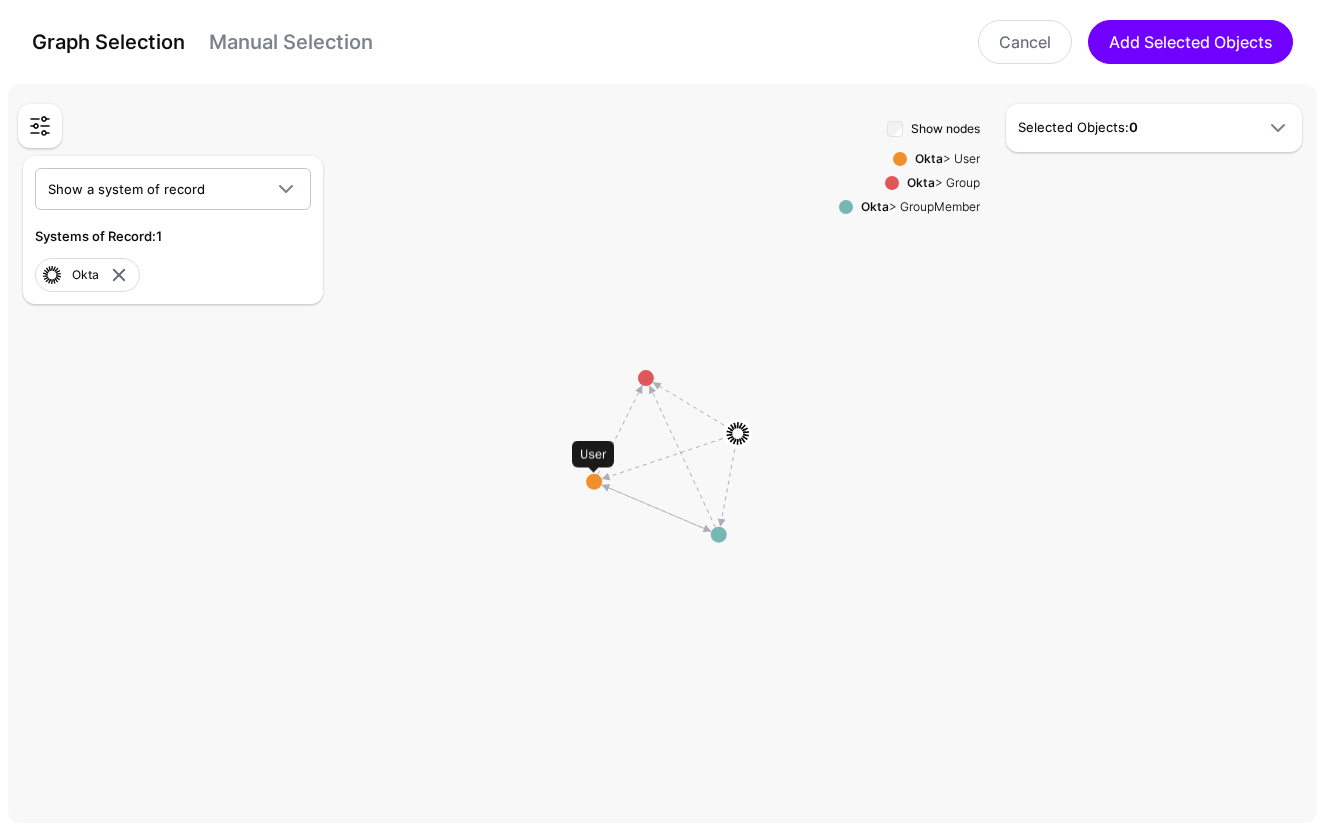 click 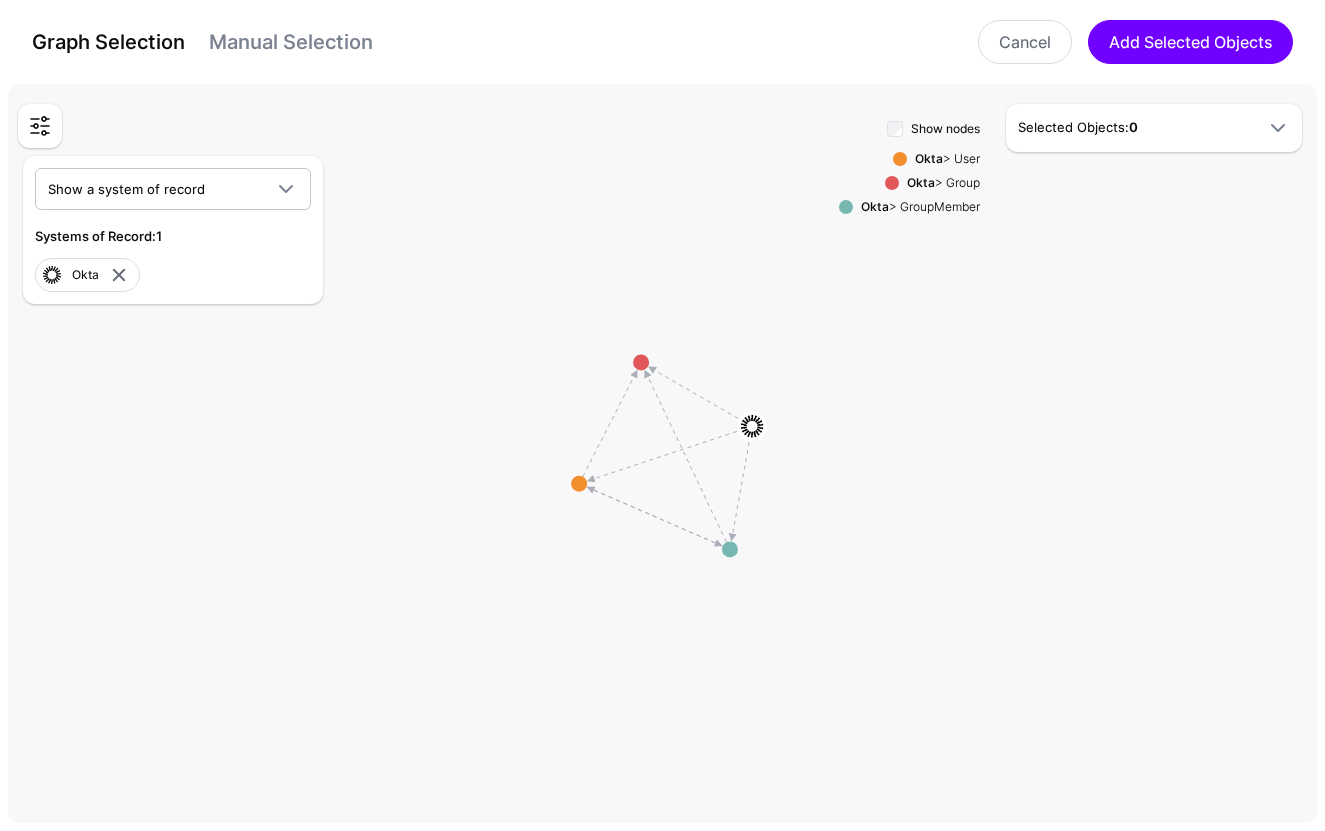 click 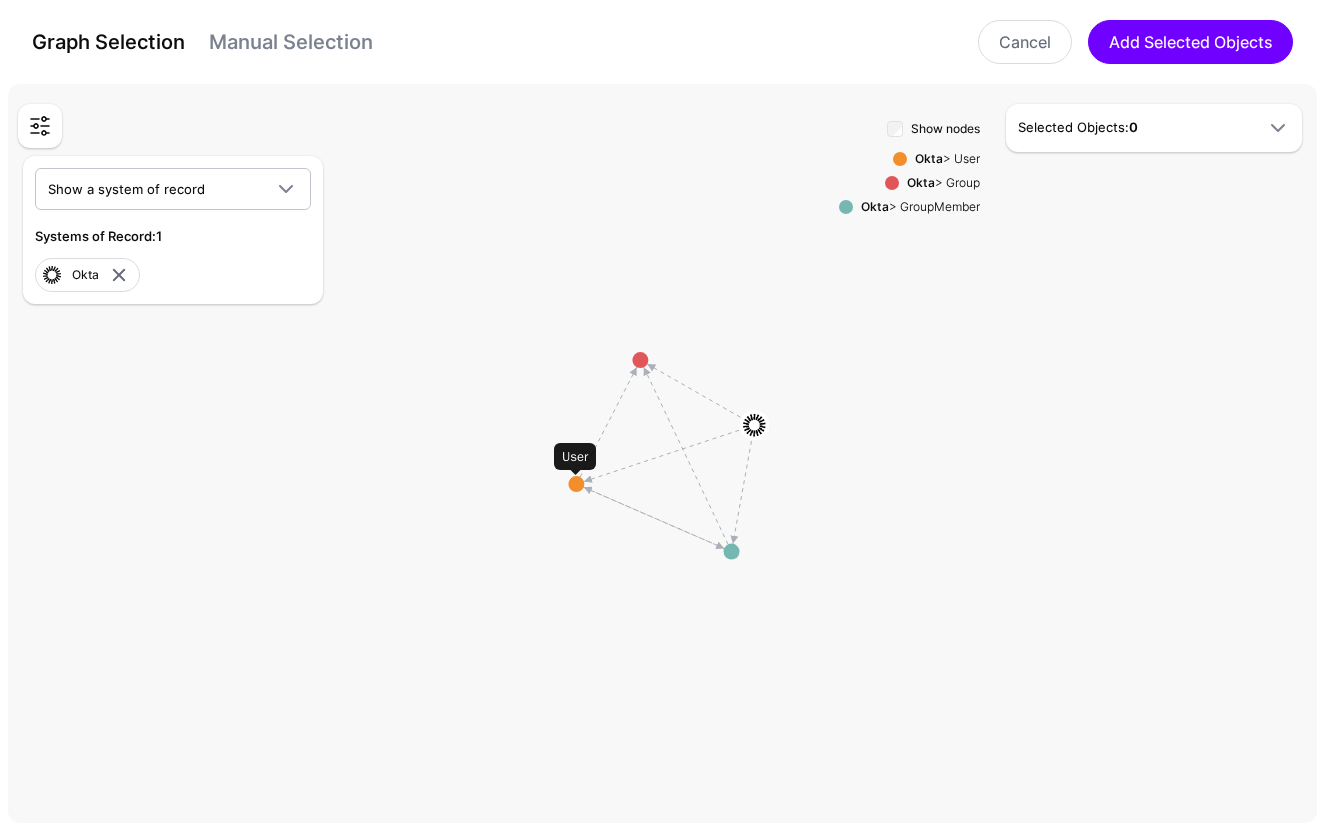 click 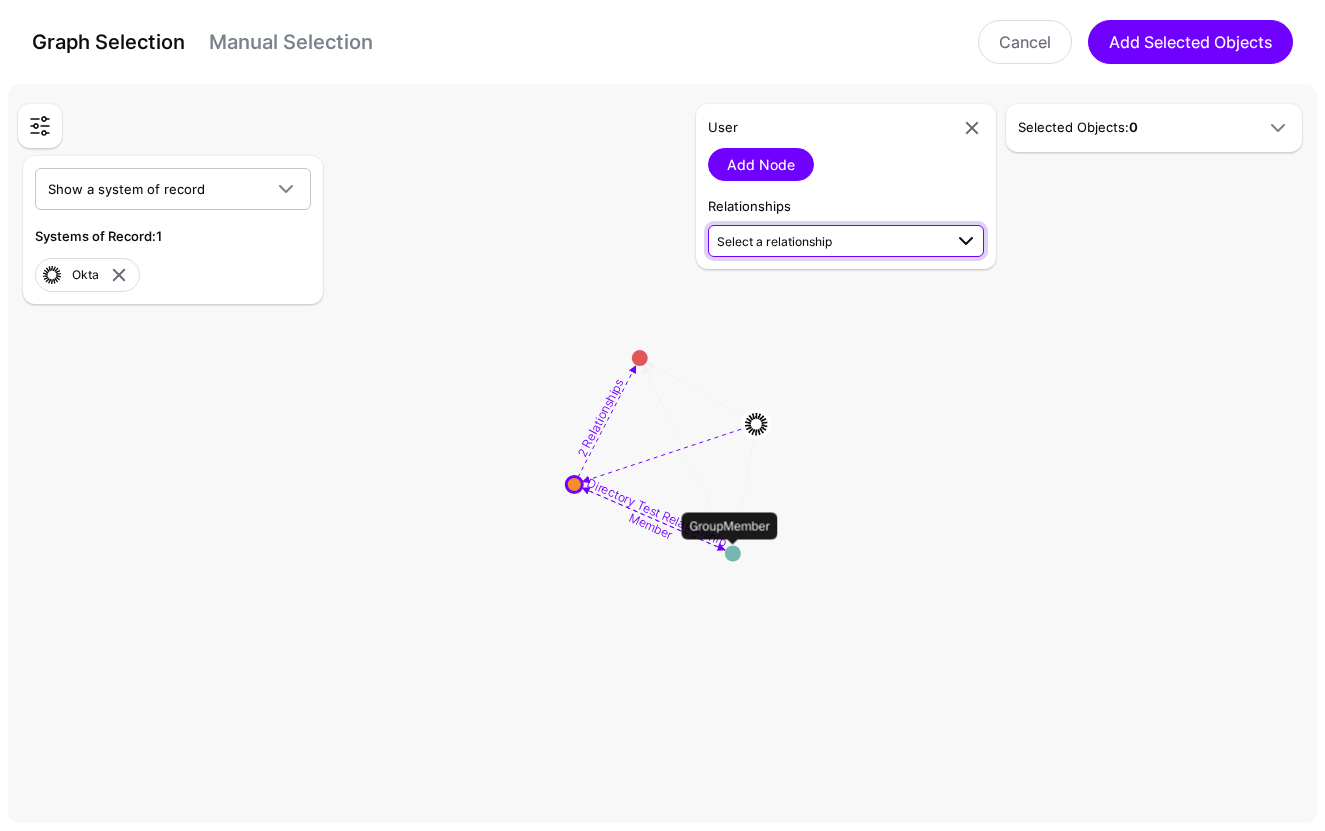 click on "Select a relationship" at bounding box center (774, 241) 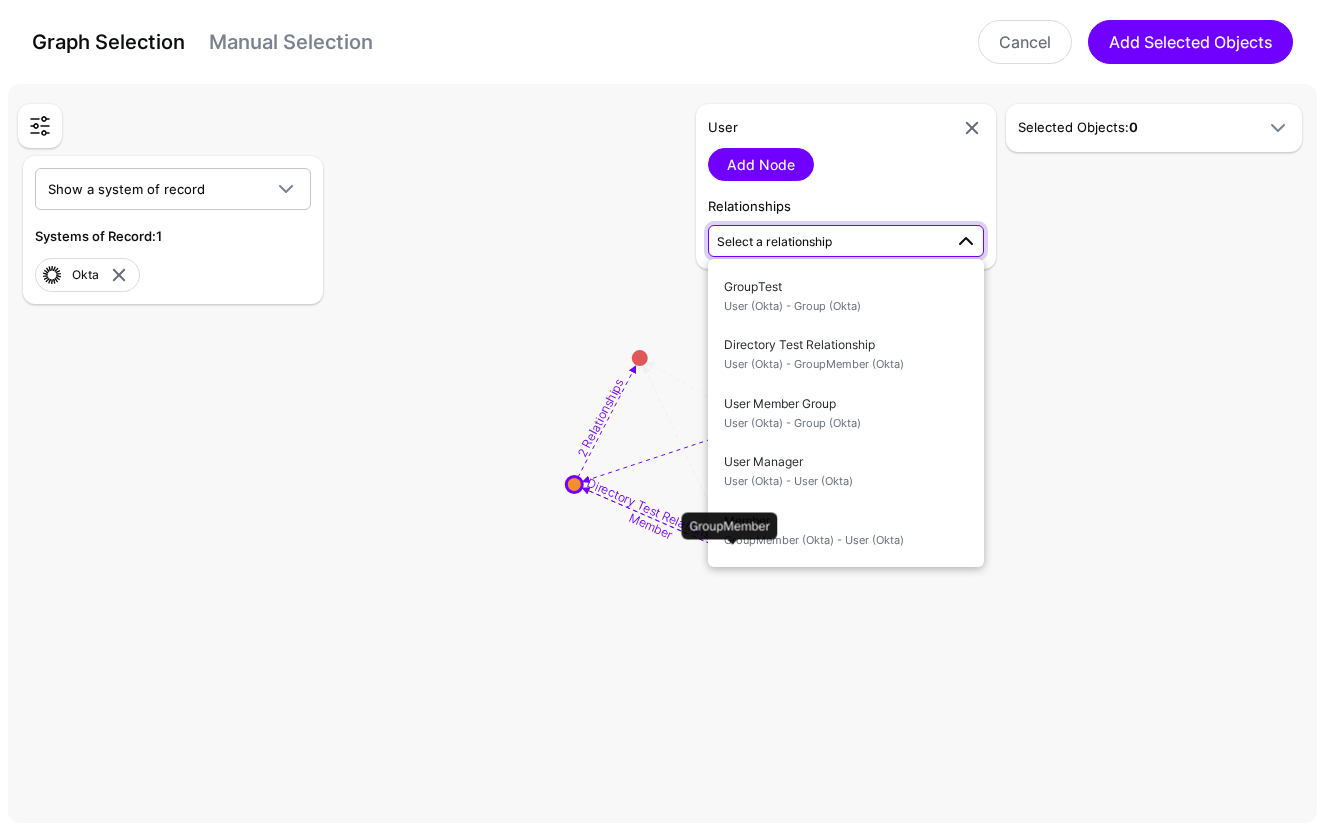 click 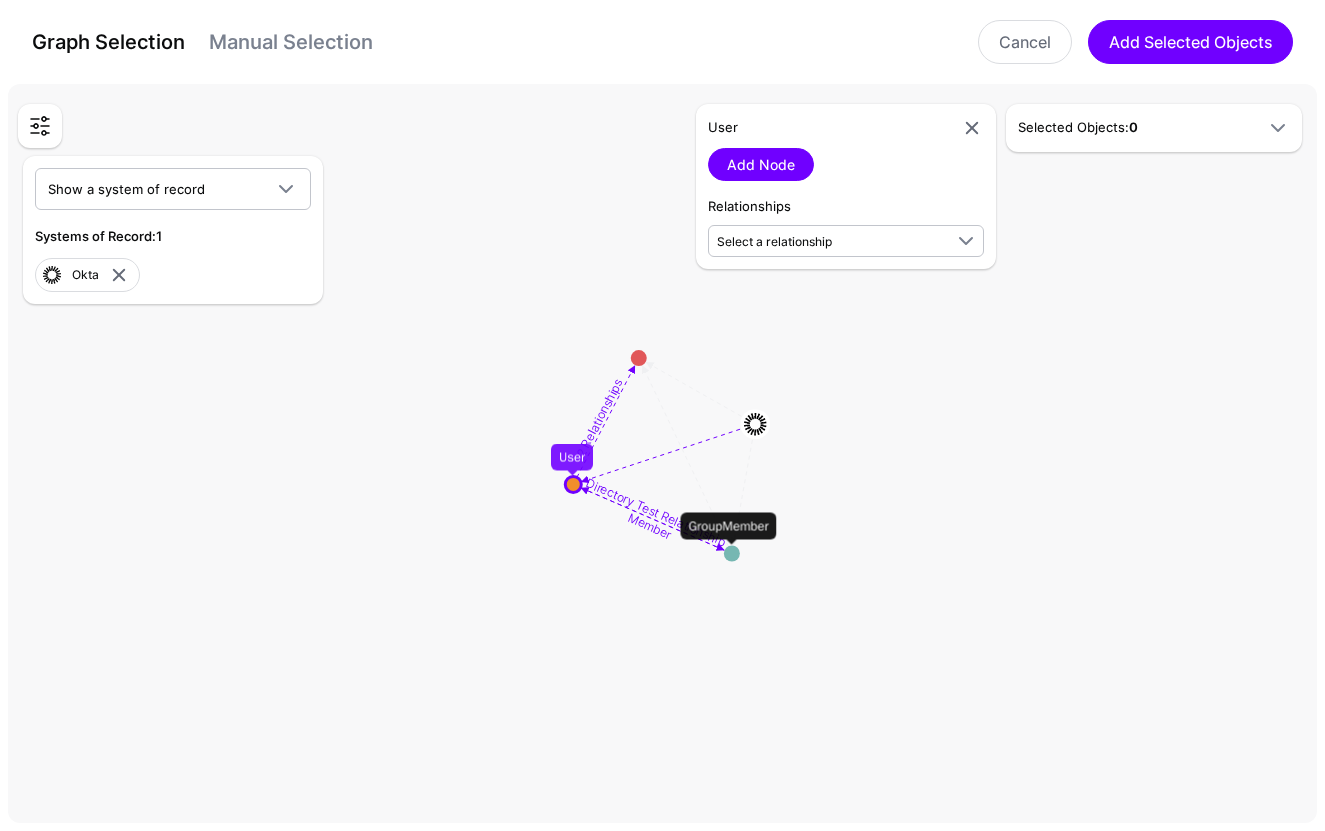click 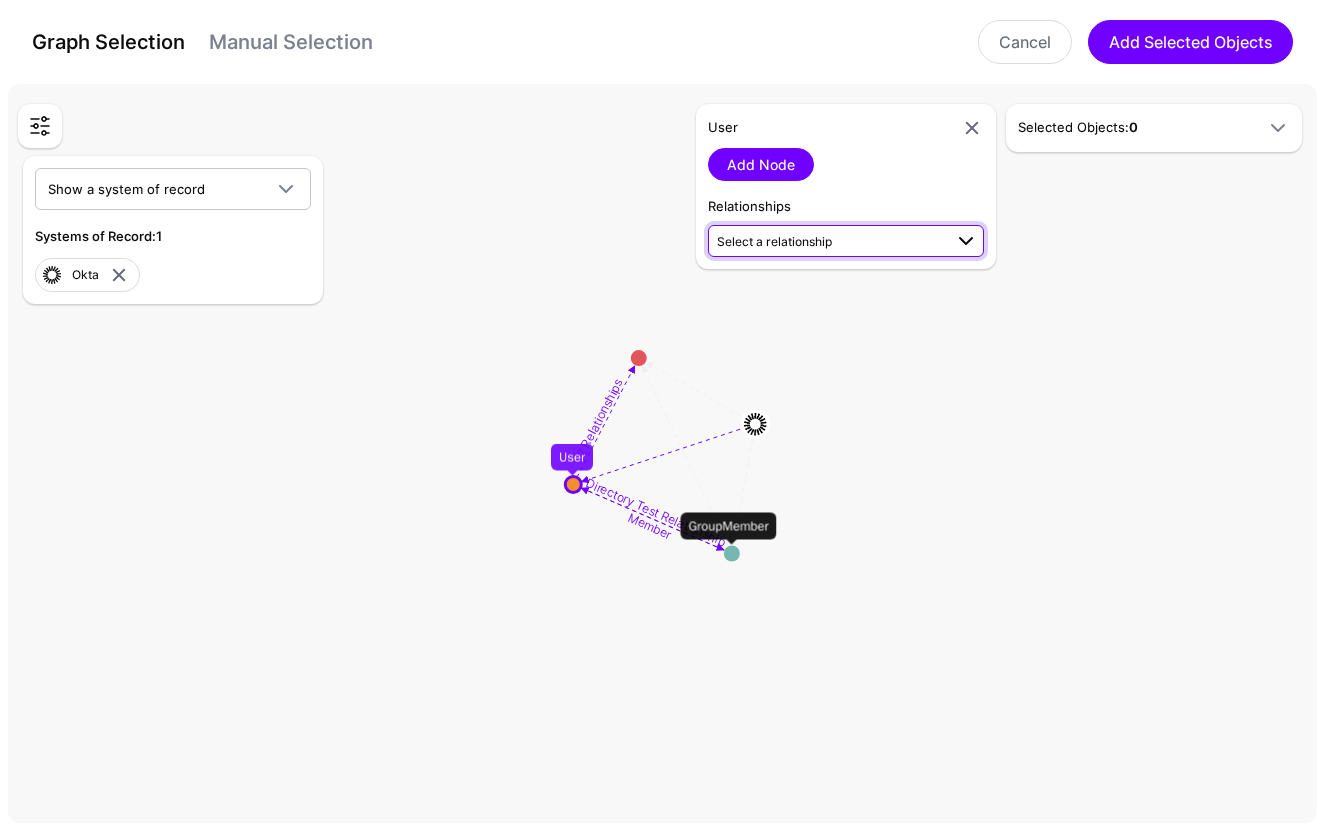 click on "Select a relationship" at bounding box center [846, 241] 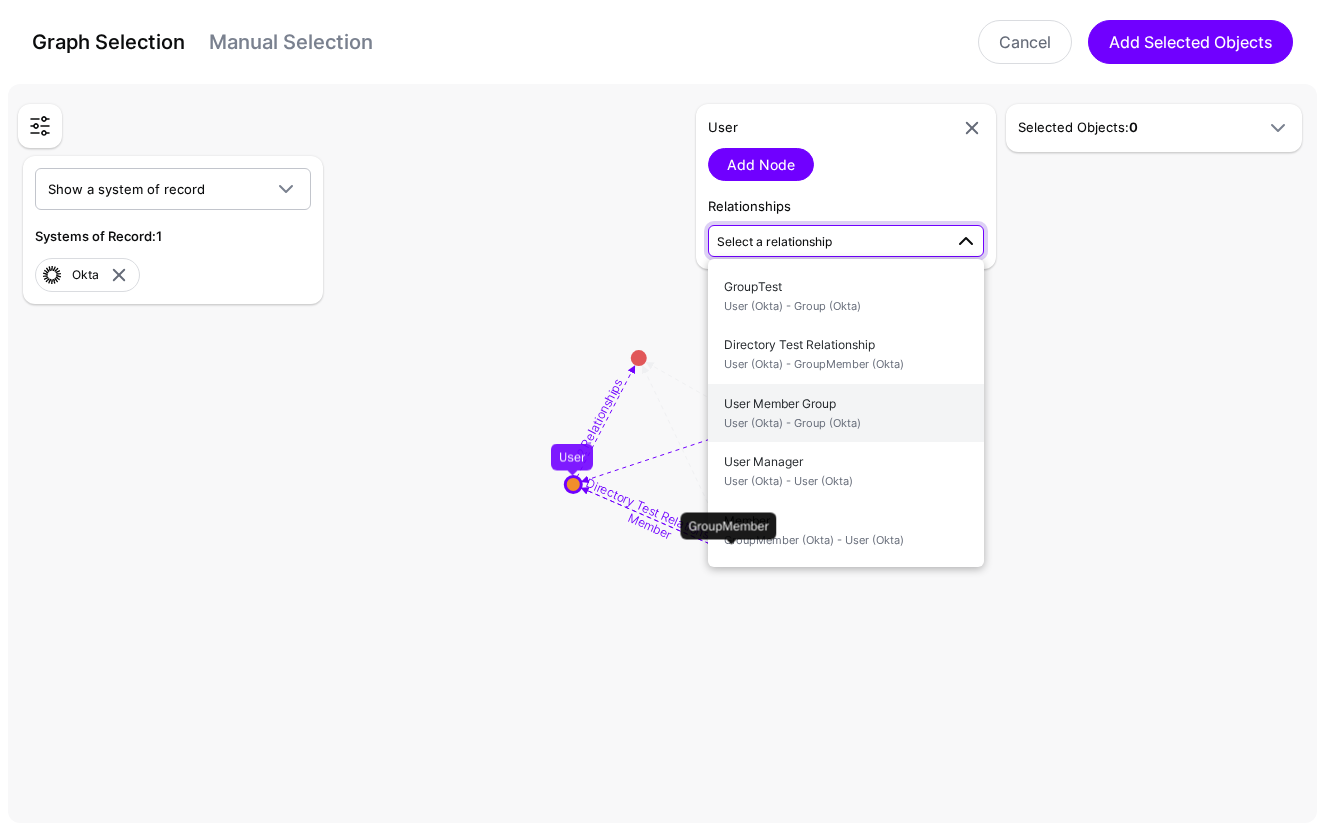 click on "User (Okta) - Group (Okta)" at bounding box center (846, 423) 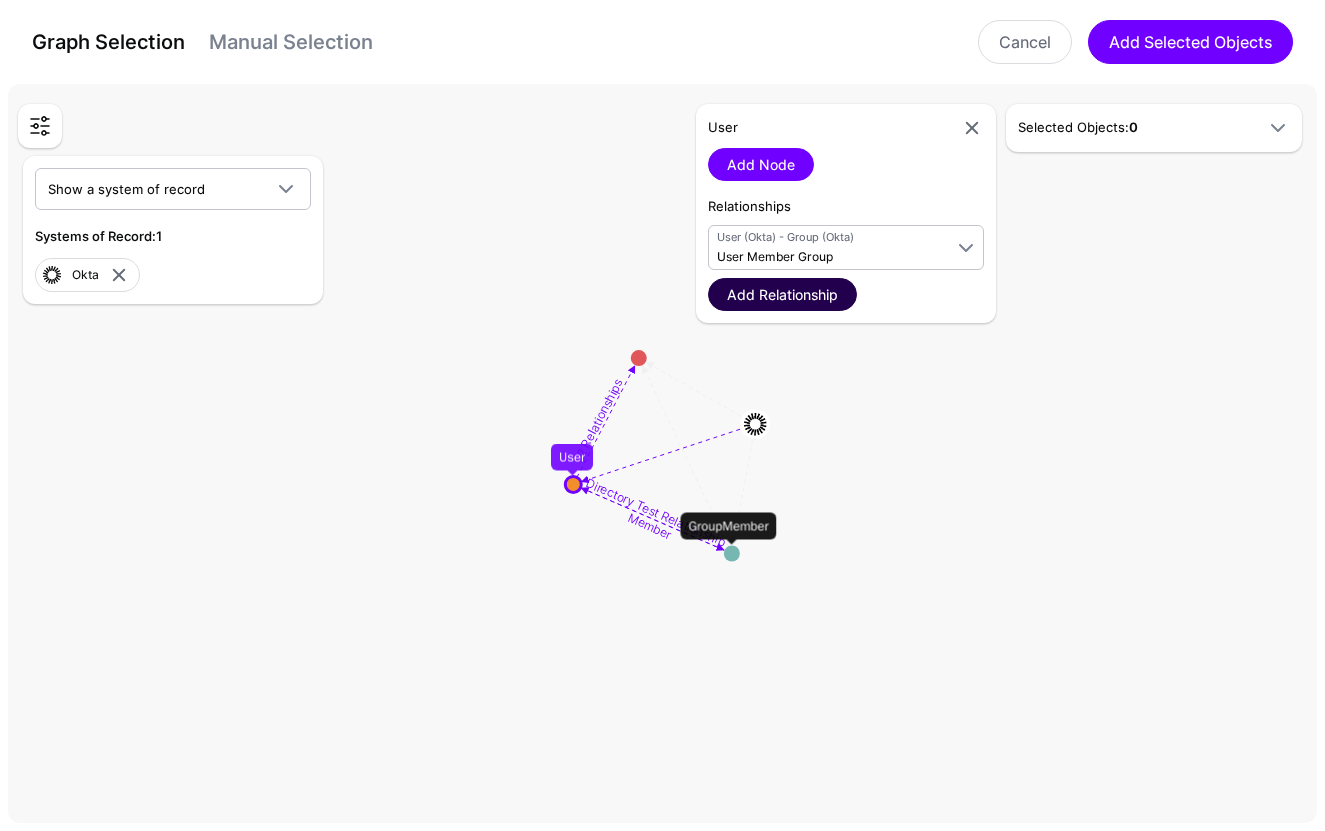click on "Add Relationship" at bounding box center (782, 294) 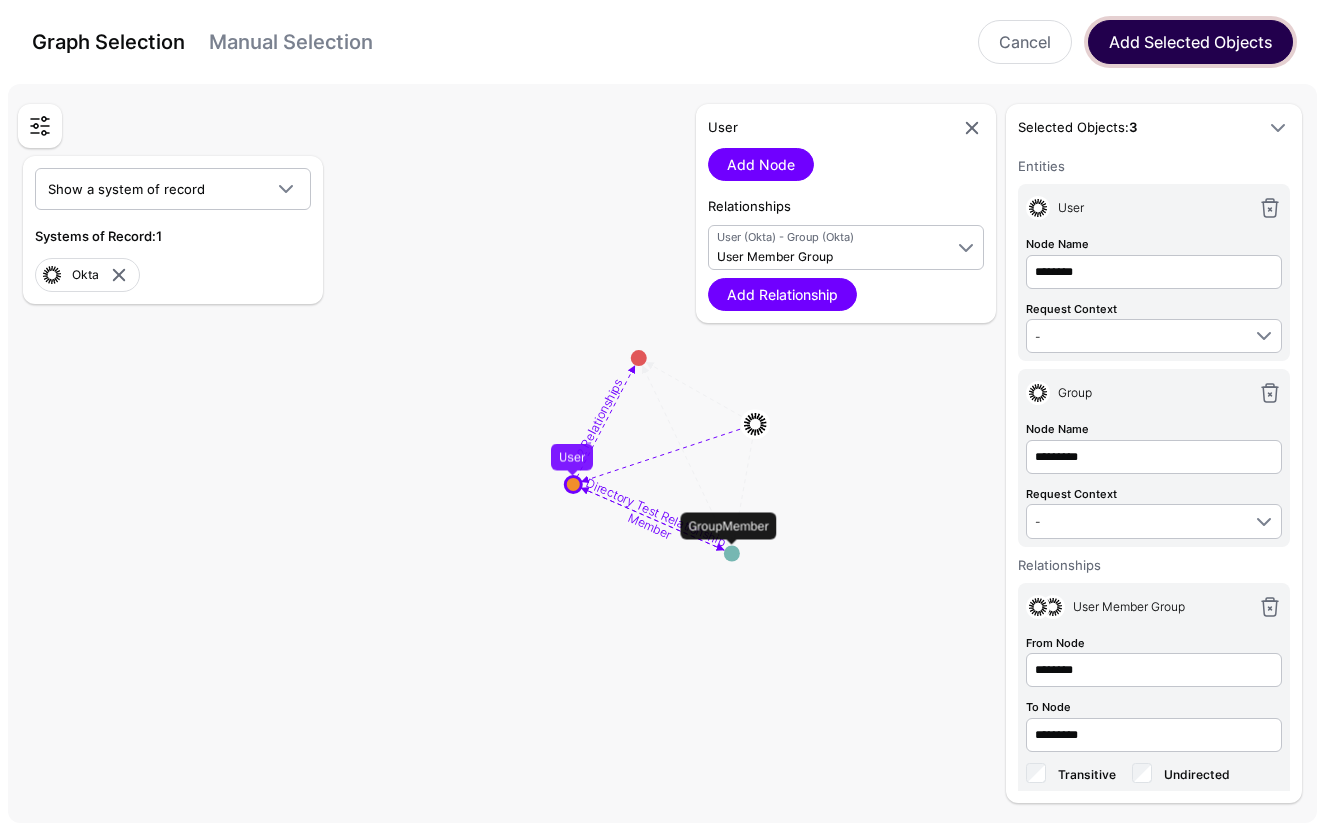 click on "Add Selected Objects" at bounding box center [1190, 42] 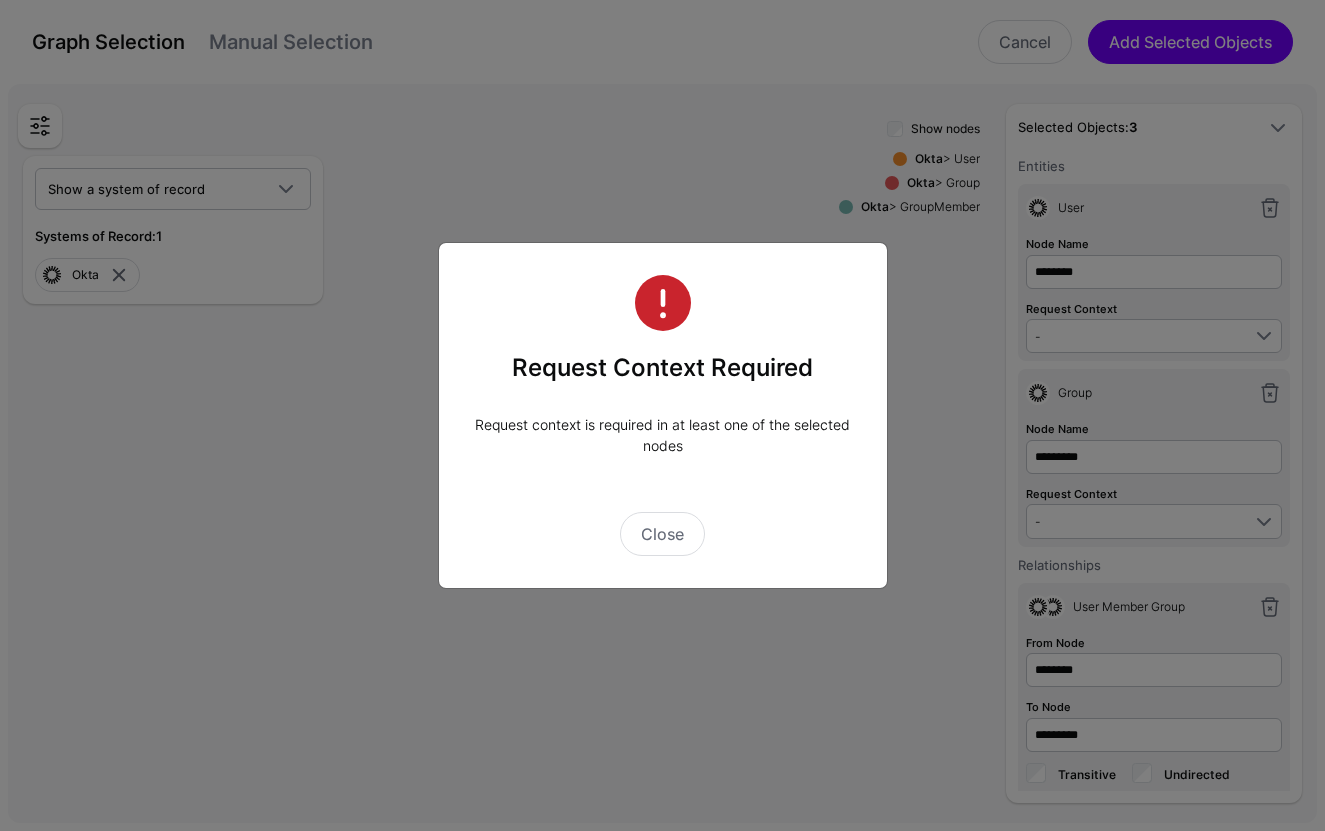 drag, startPoint x: 668, startPoint y: 552, endPoint x: 693, endPoint y: 534, distance: 30.805843 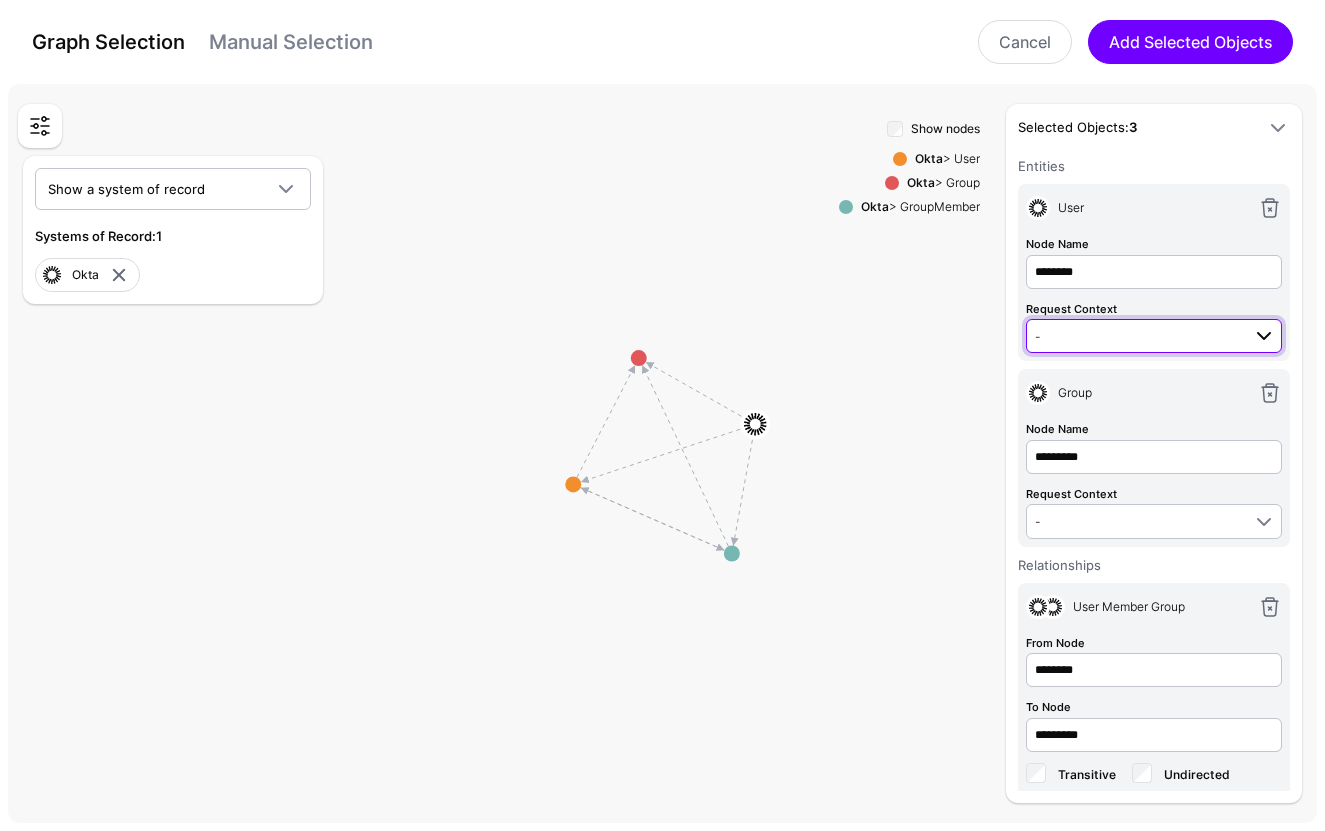 click on "-" at bounding box center [1154, 336] 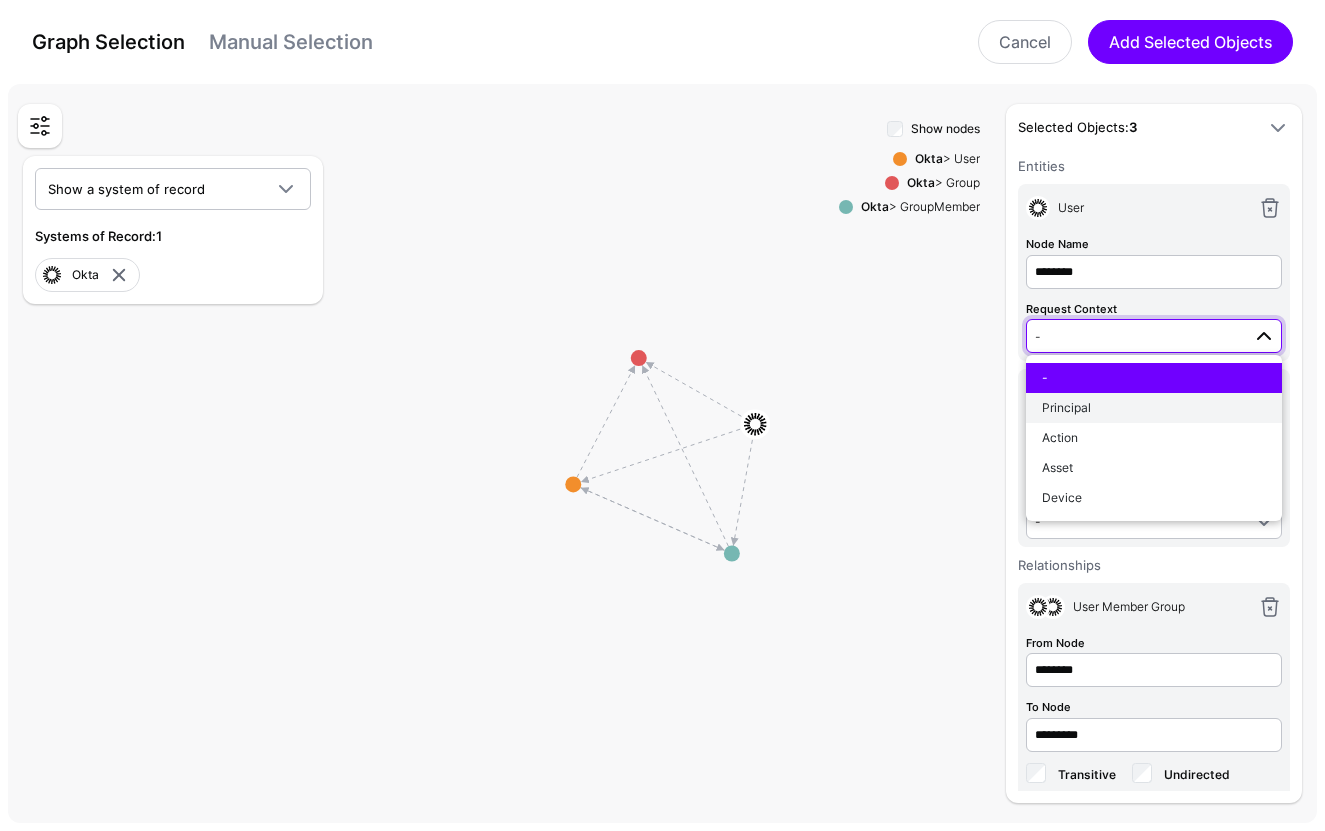 click on "Principal" at bounding box center (1154, 408) 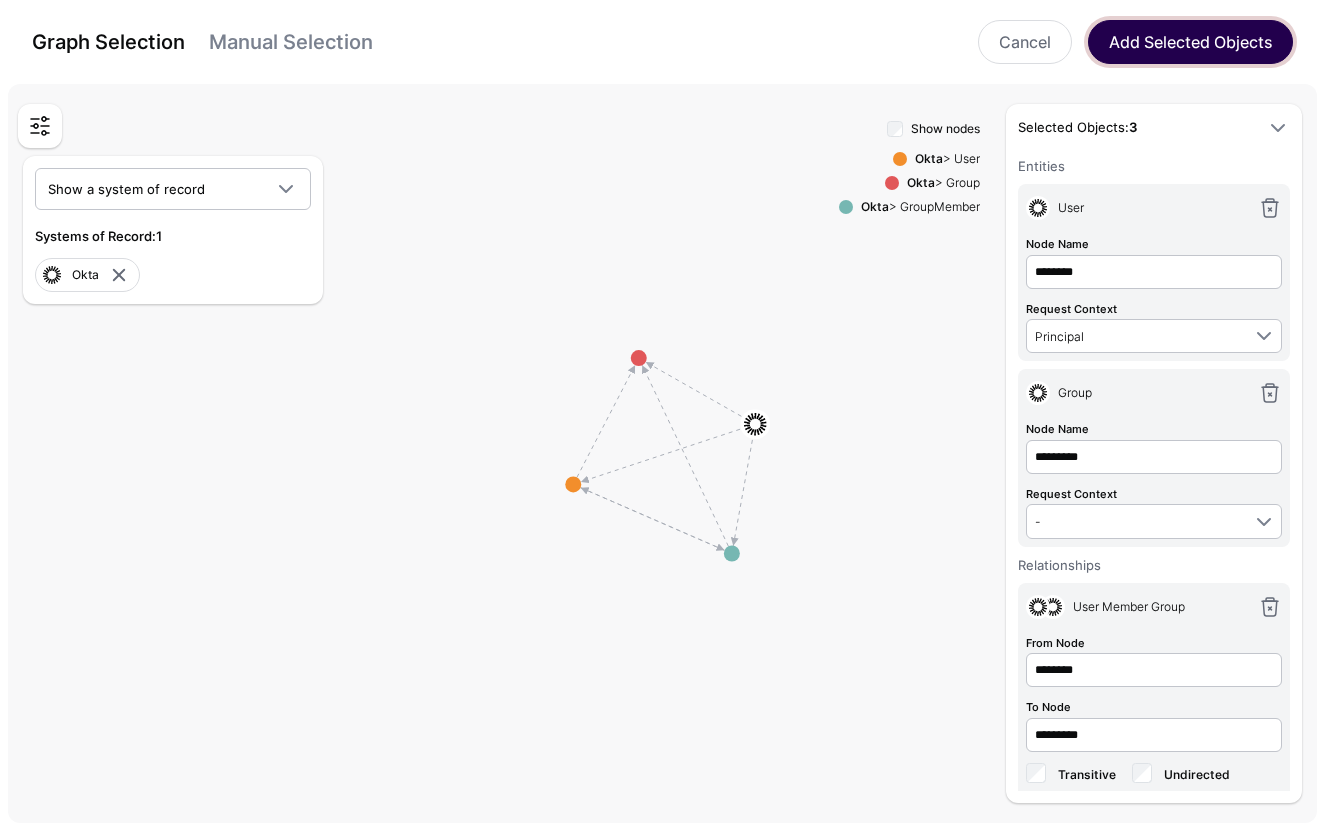 click on "Add Selected Objects" at bounding box center (1190, 42) 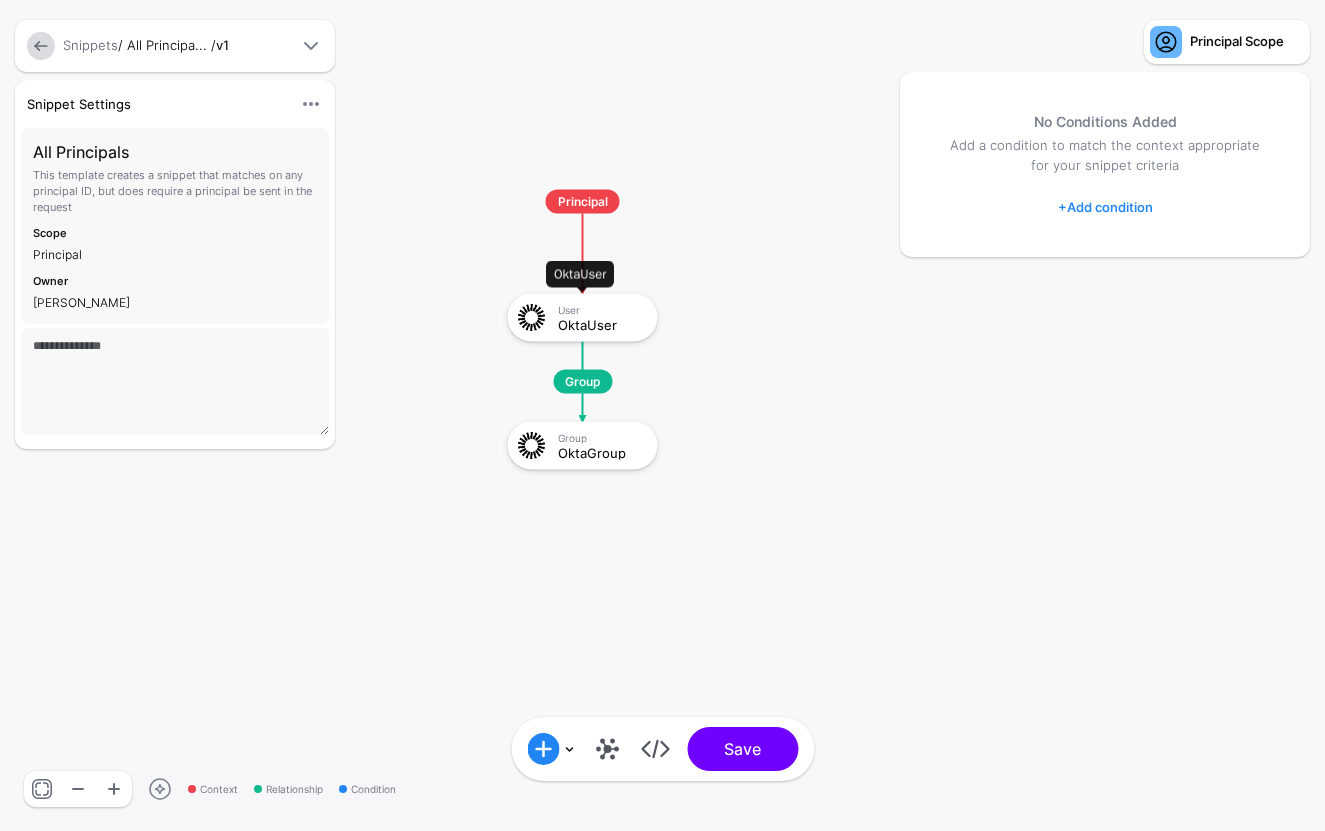 click on "User   OktaUser" 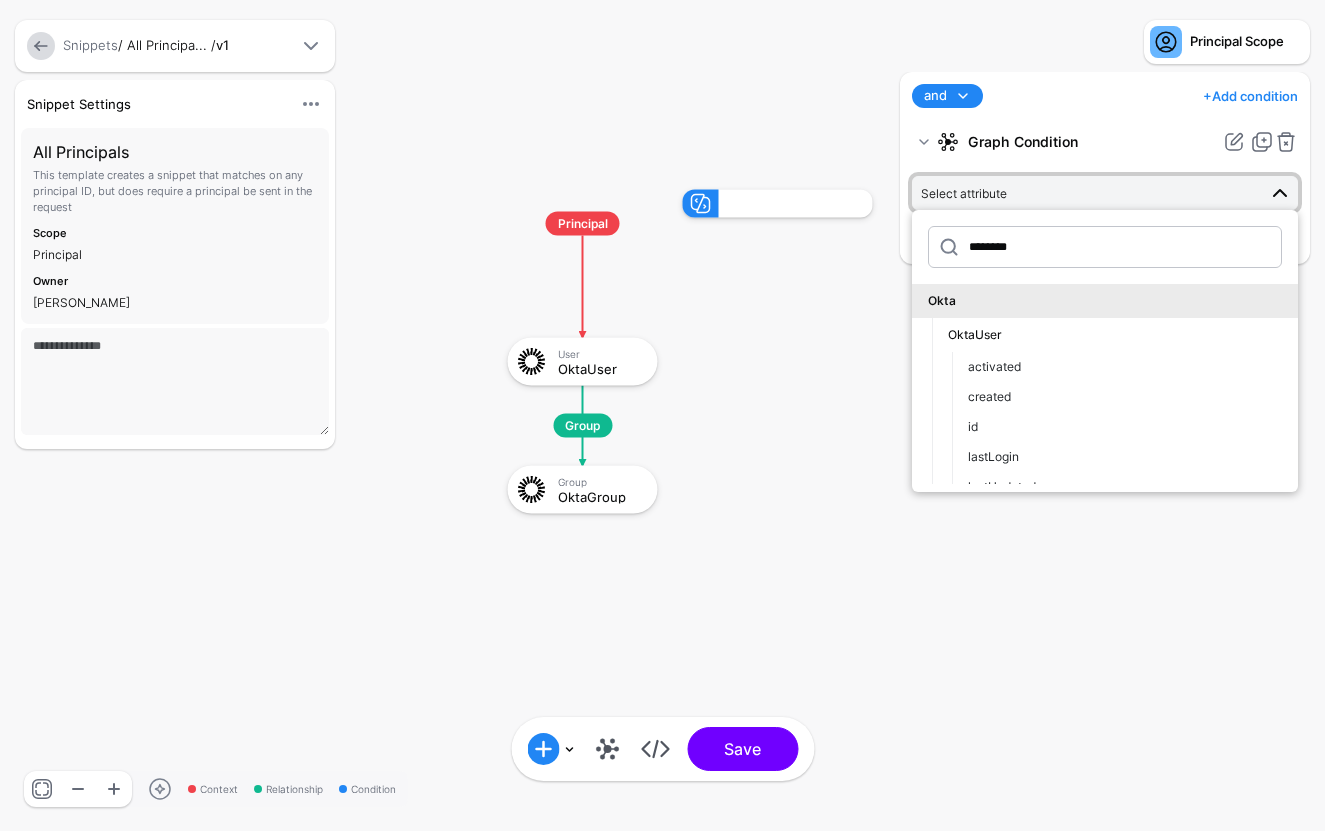 click at bounding box center [41, 46] 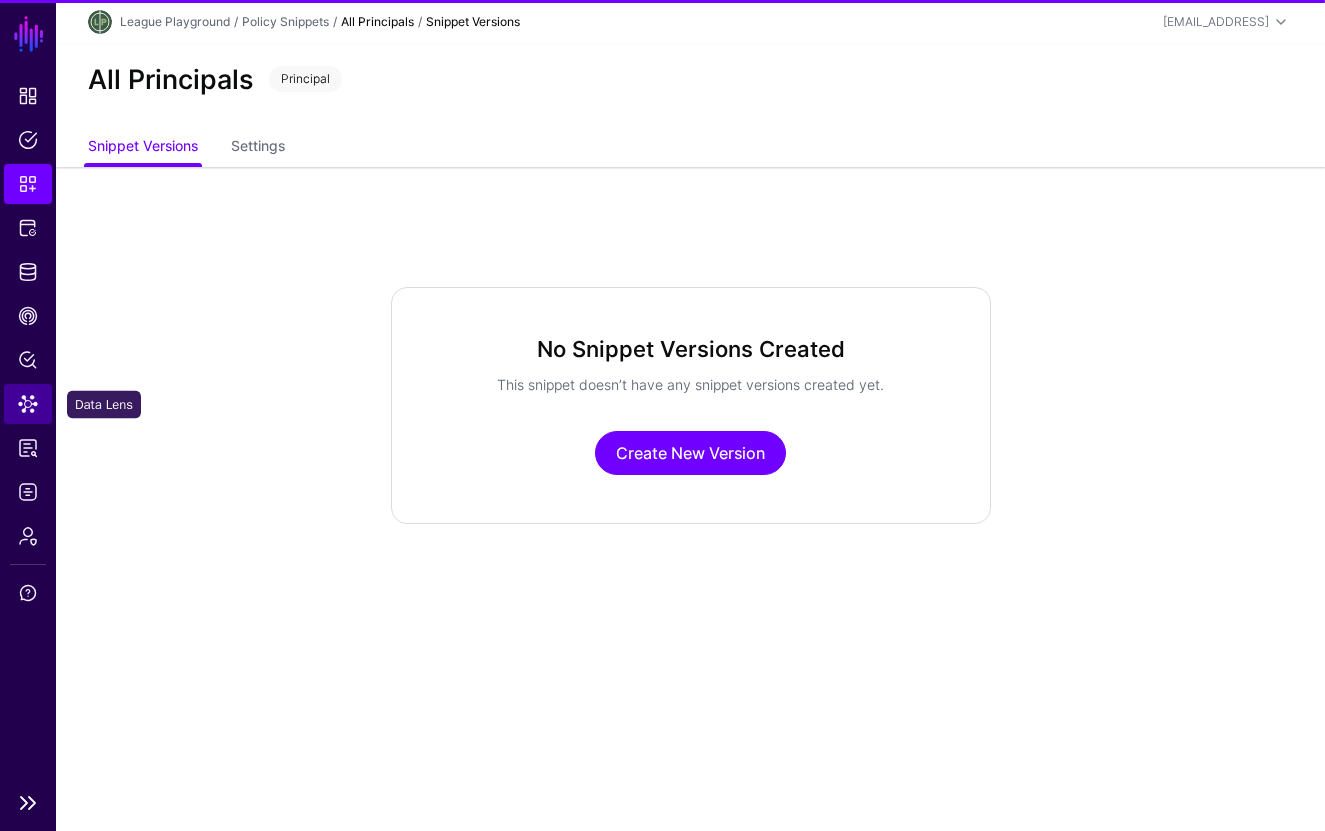 click on "Data Lens" 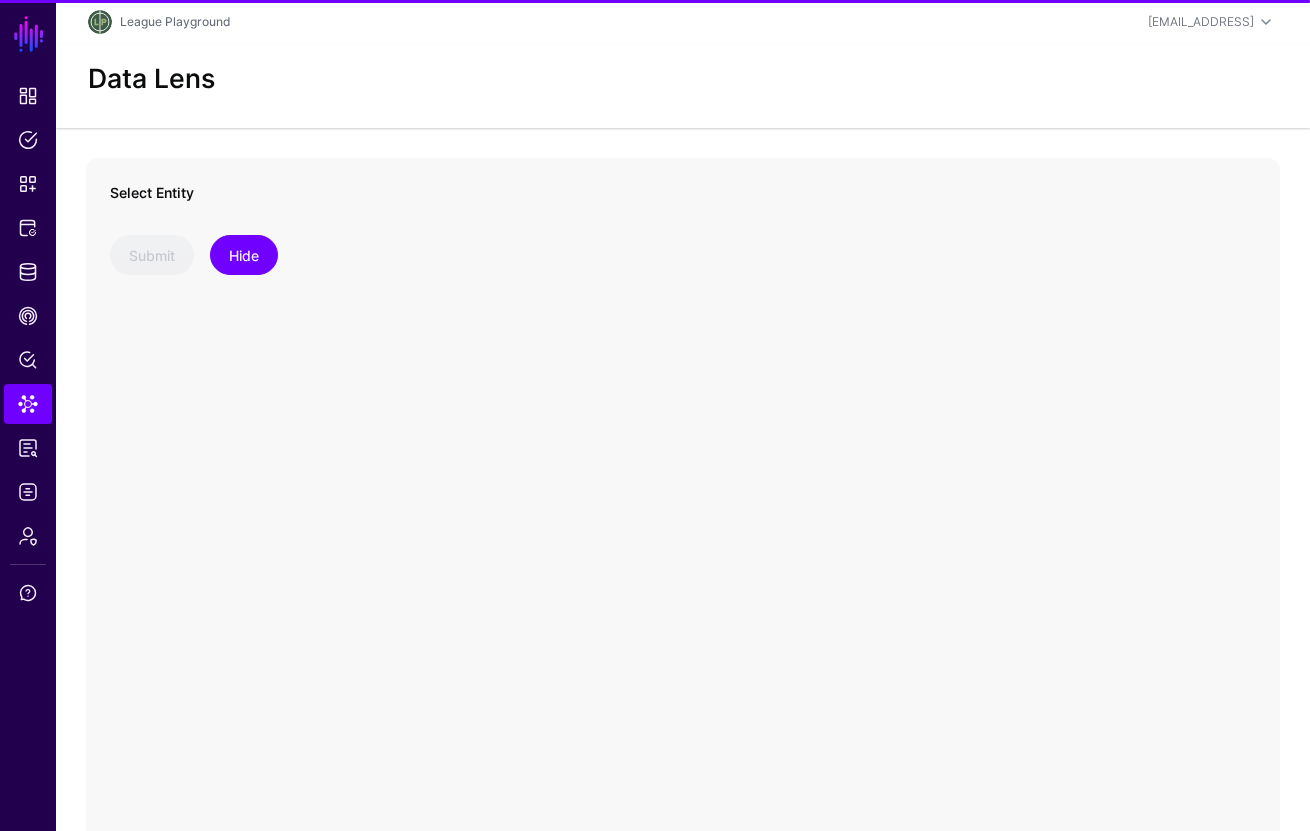 click on "Select Entity Submit Hide" 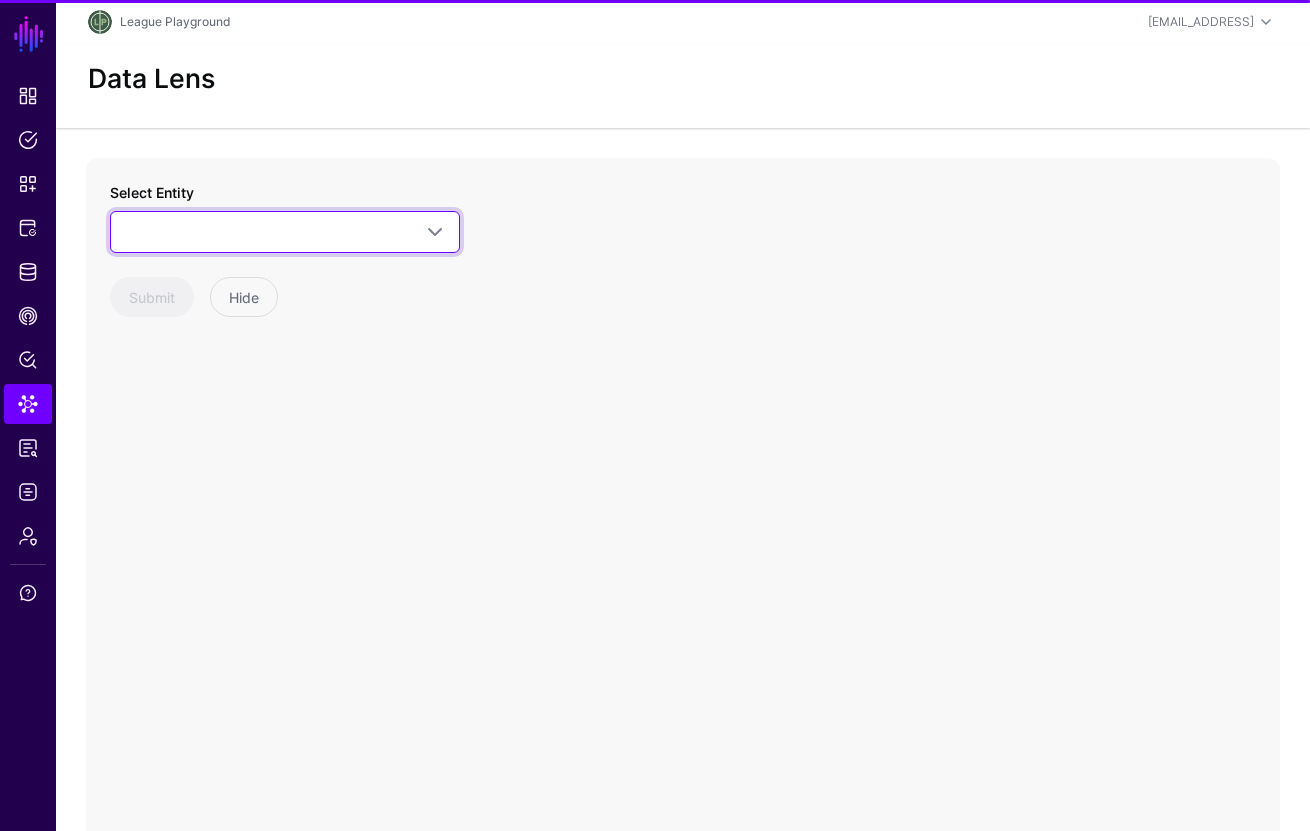 drag, startPoint x: 211, startPoint y: 231, endPoint x: 182, endPoint y: 394, distance: 165.55966 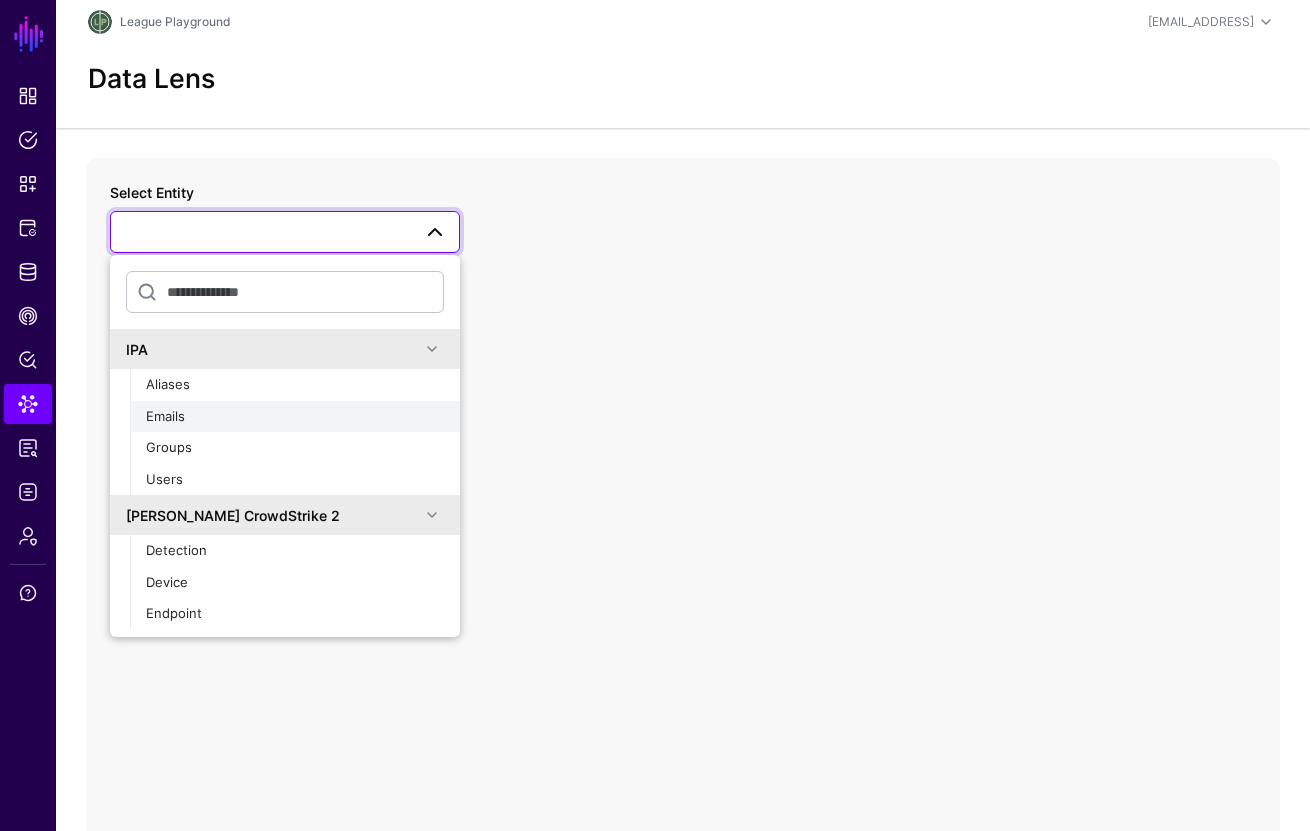 click on "Emails" 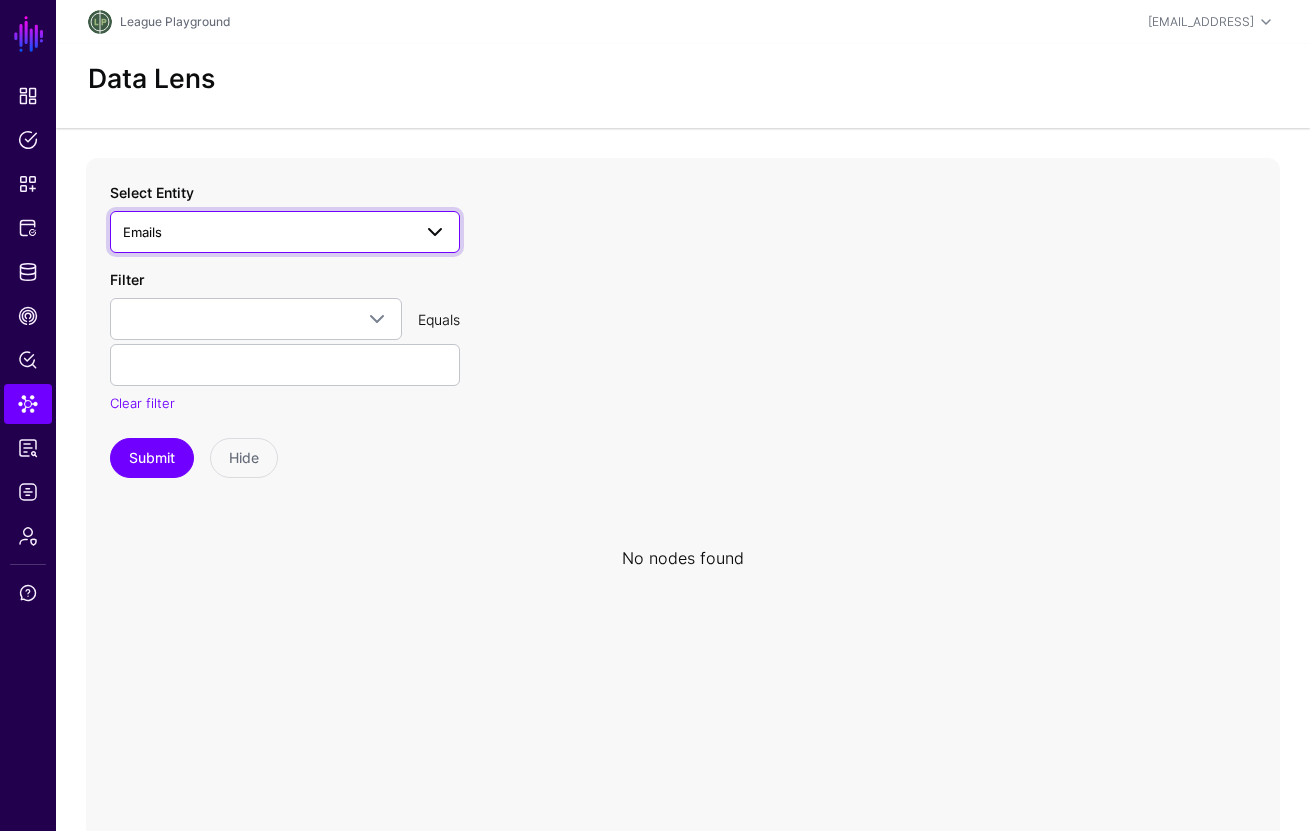 click on "Emails" at bounding box center [285, 232] 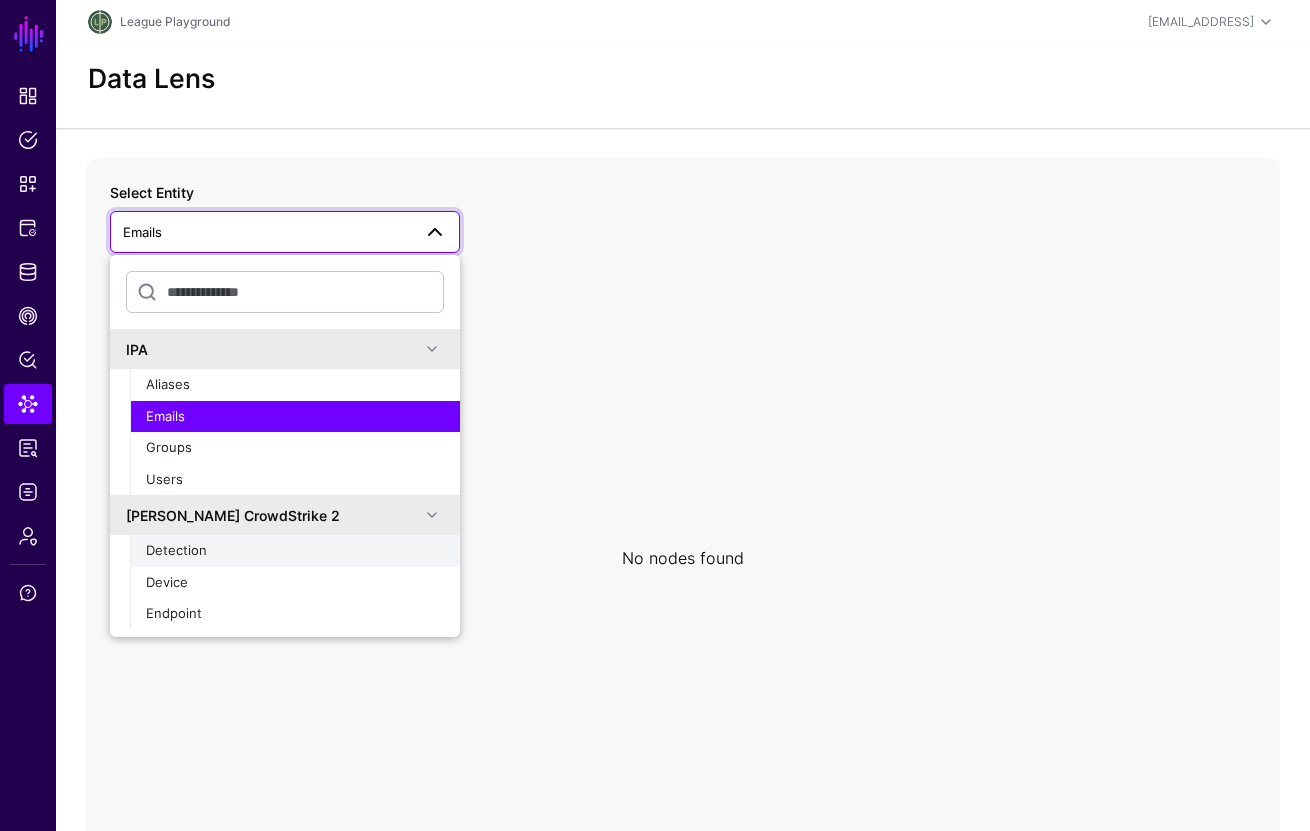 click on "Detection" 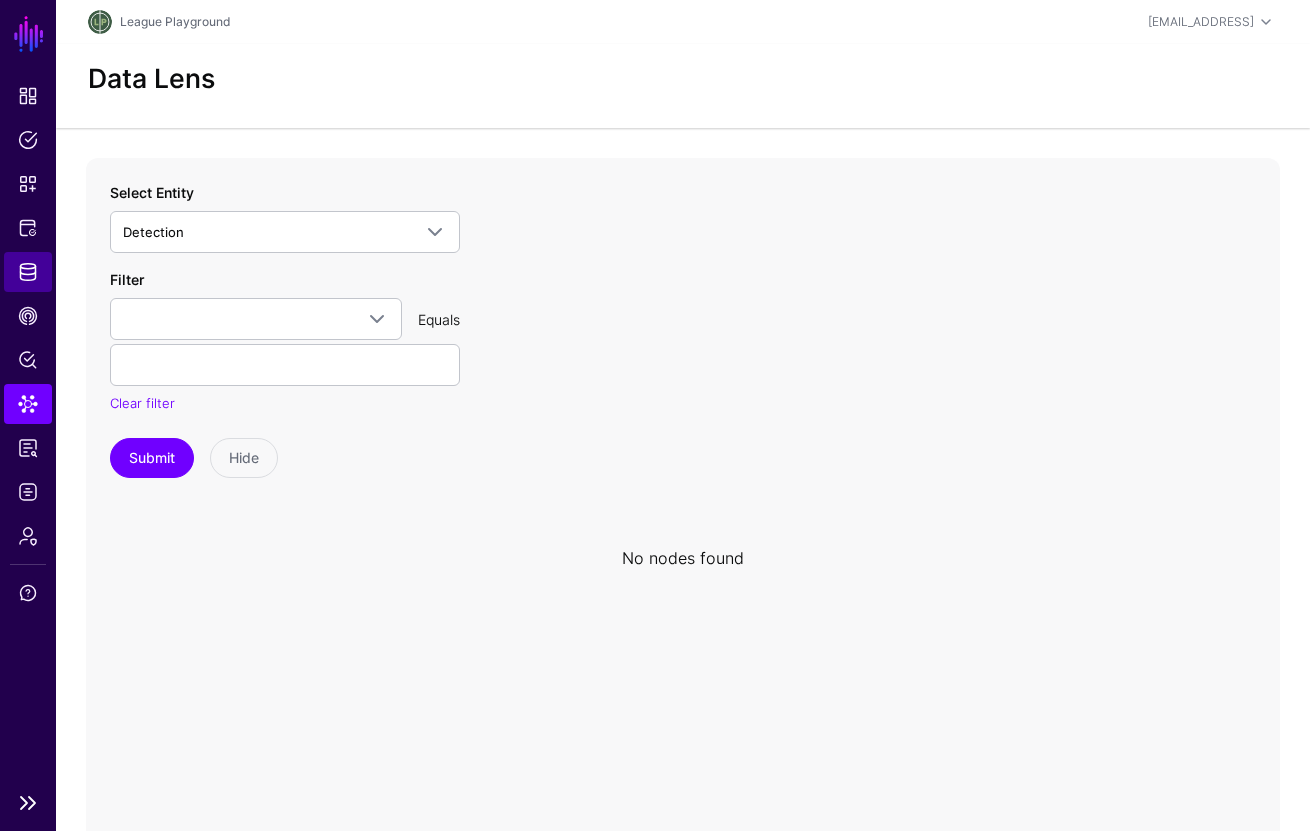 click on "Identity Data Fabric" 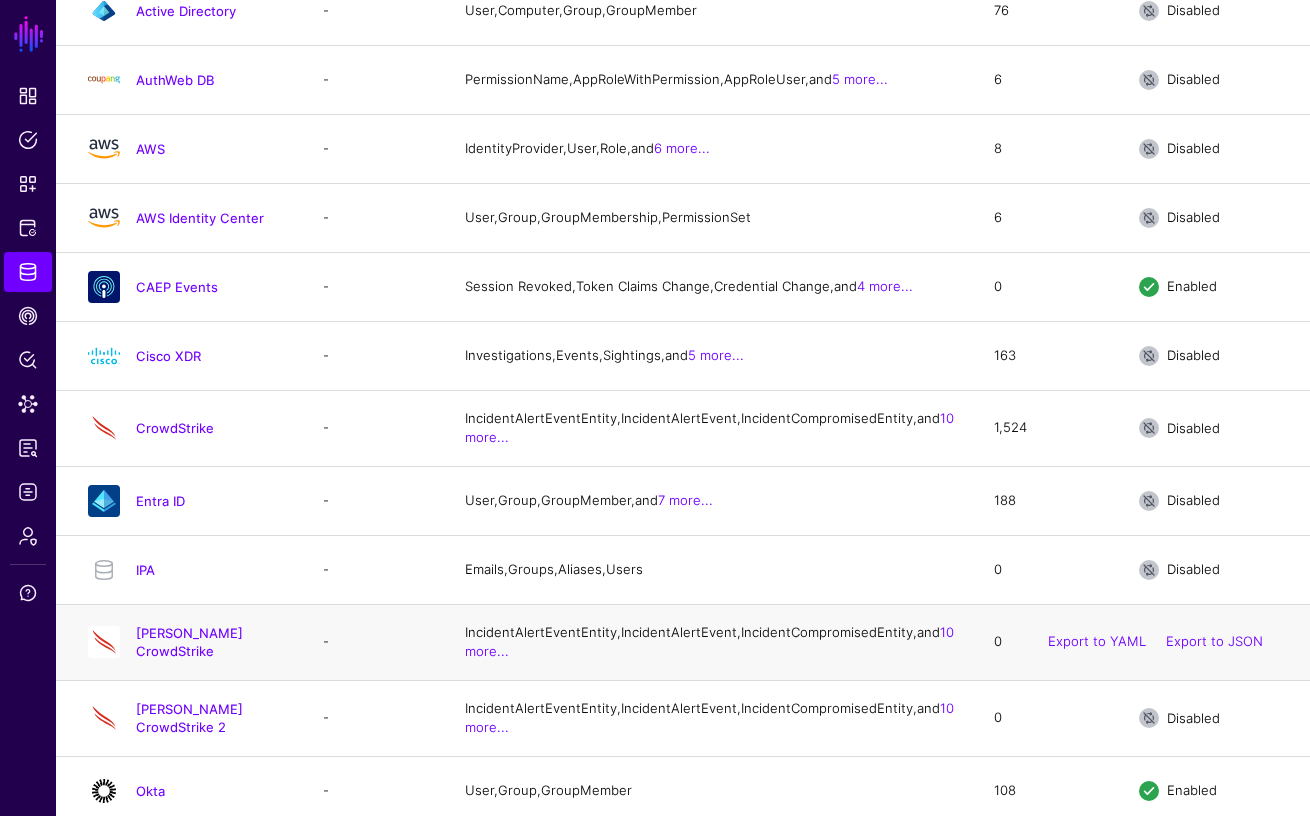 scroll, scrollTop: 589, scrollLeft: 0, axis: vertical 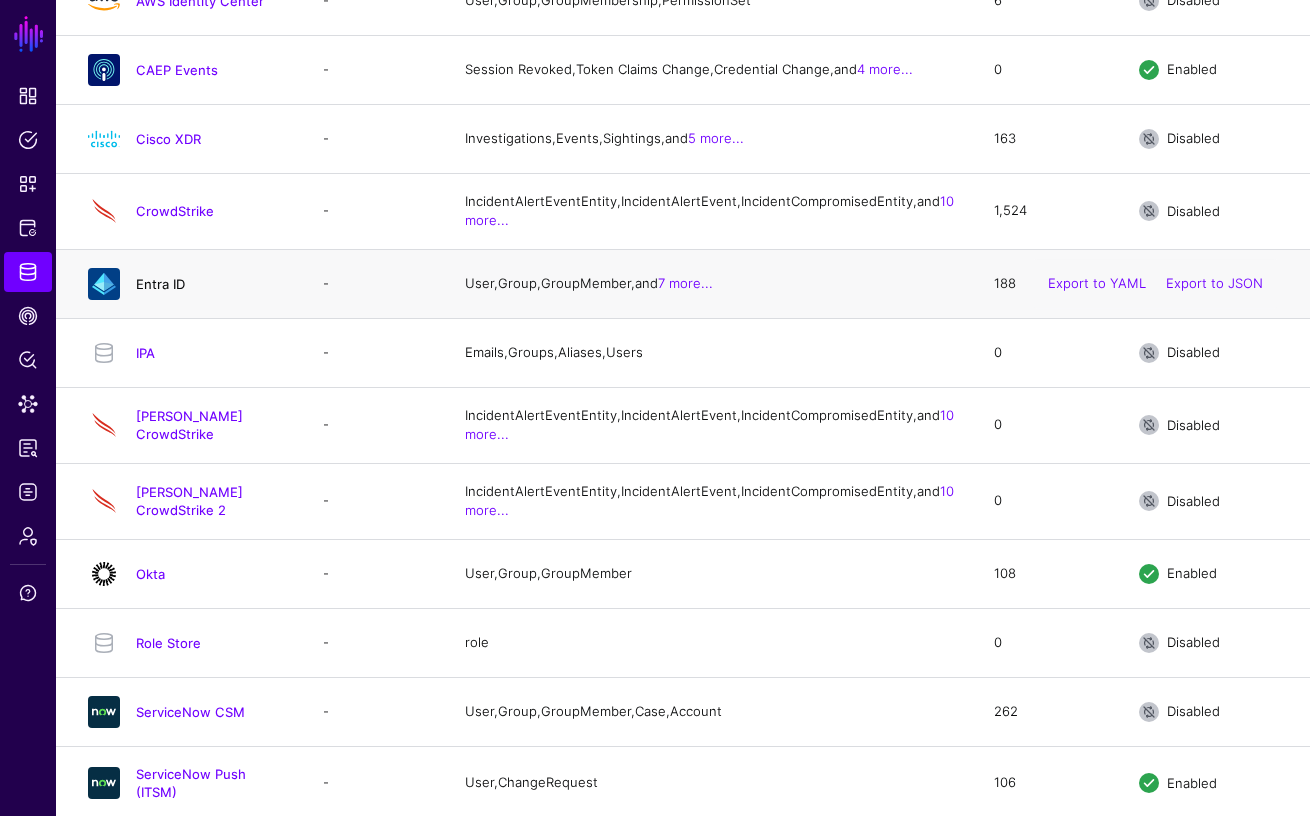click on "Entra ID" 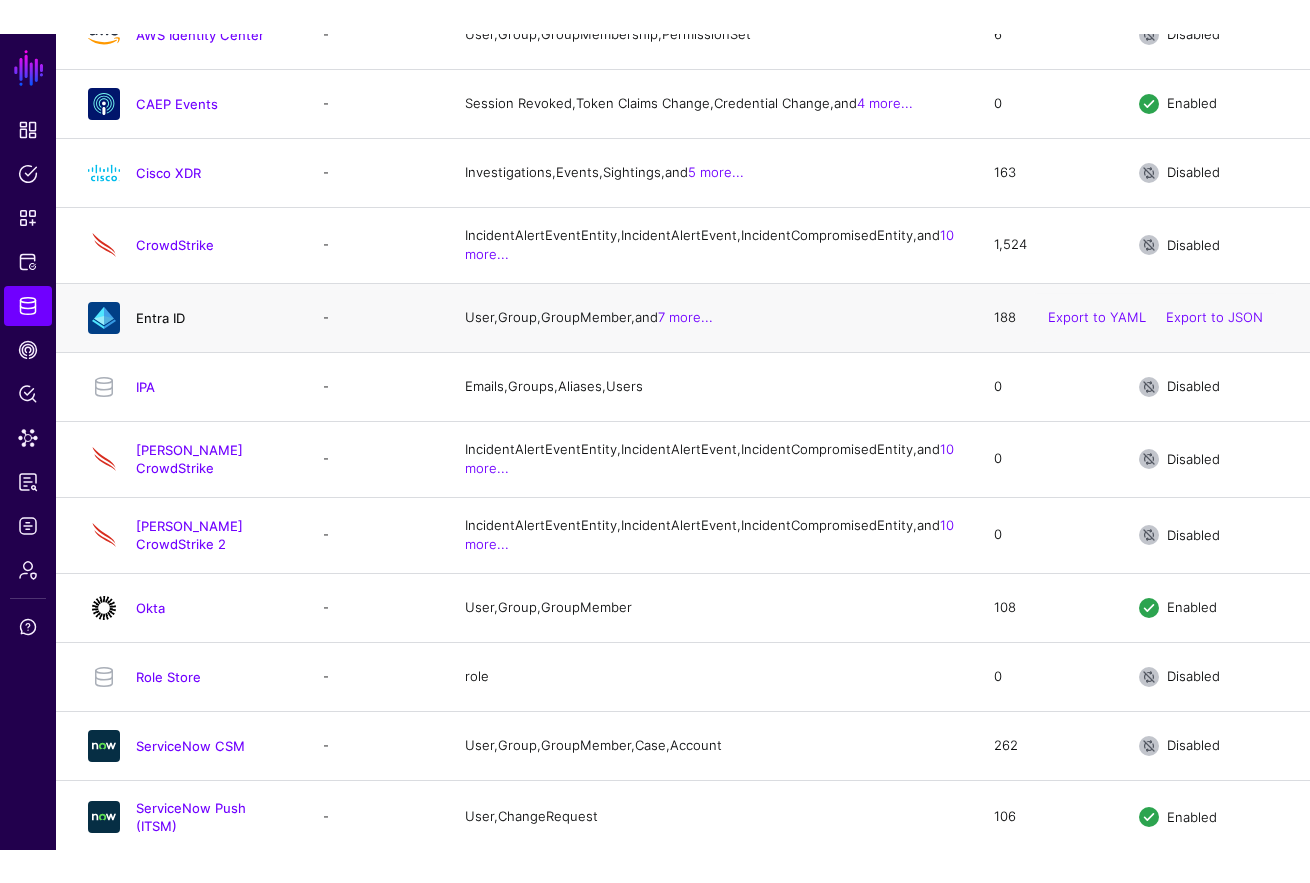 scroll, scrollTop: 0, scrollLeft: 0, axis: both 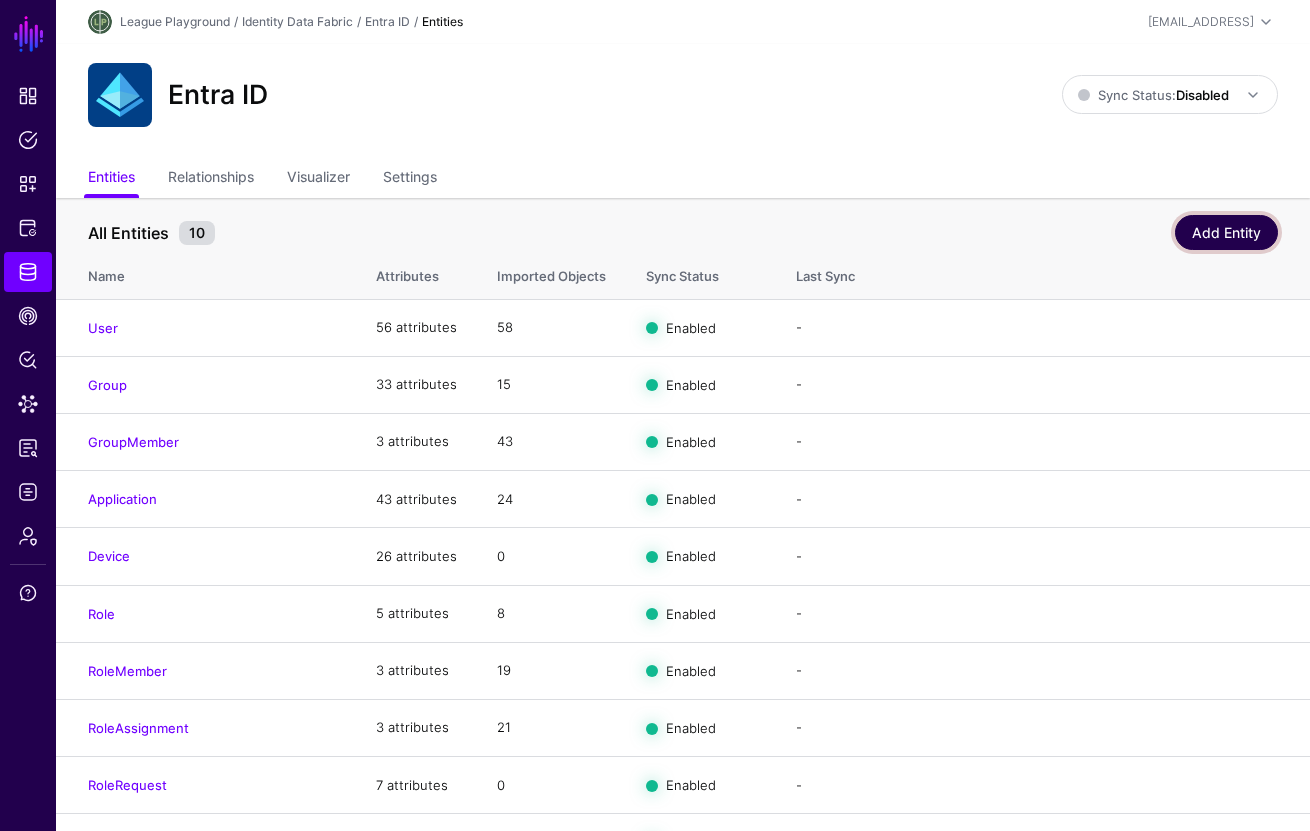 click on "Add Entity" 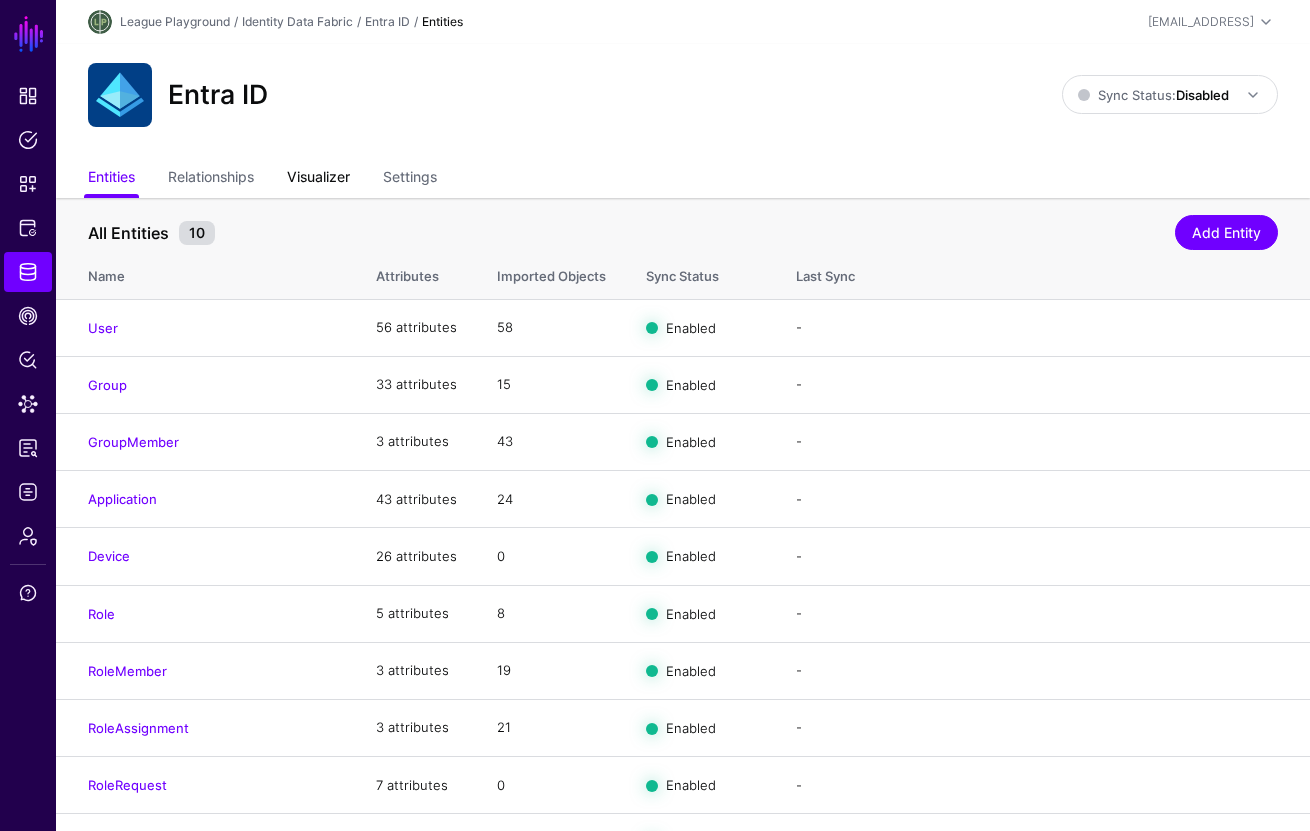 click on "Visualizer" 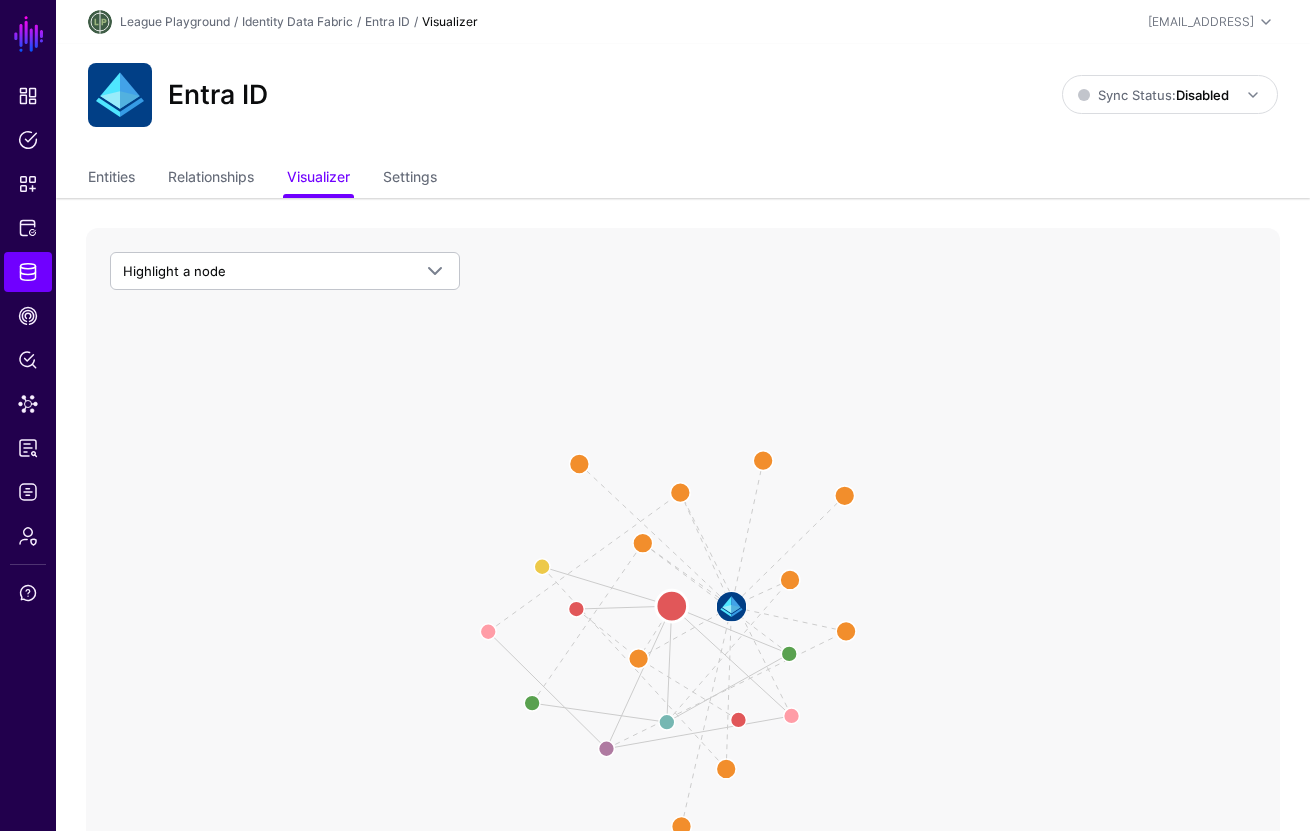 click 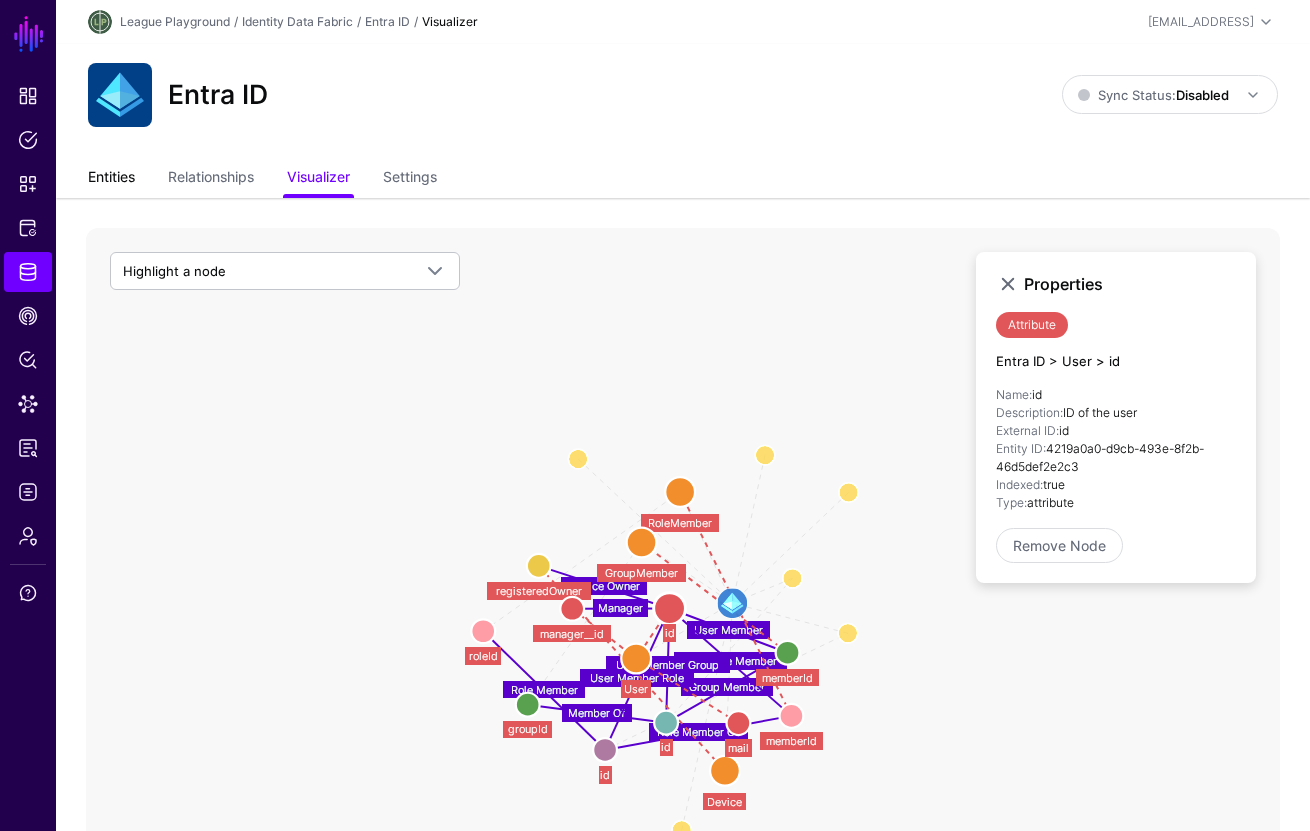 click on "Entities" 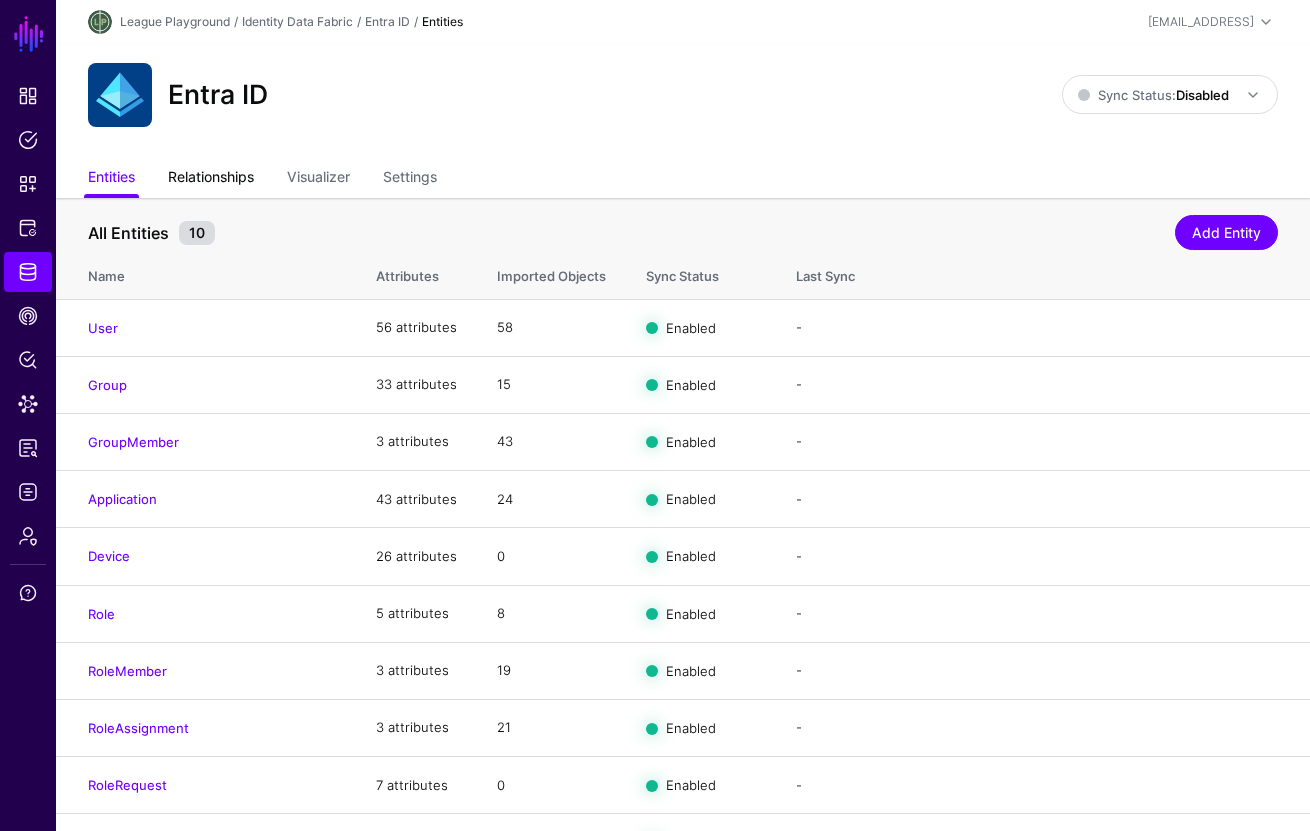 click on "Relationships" 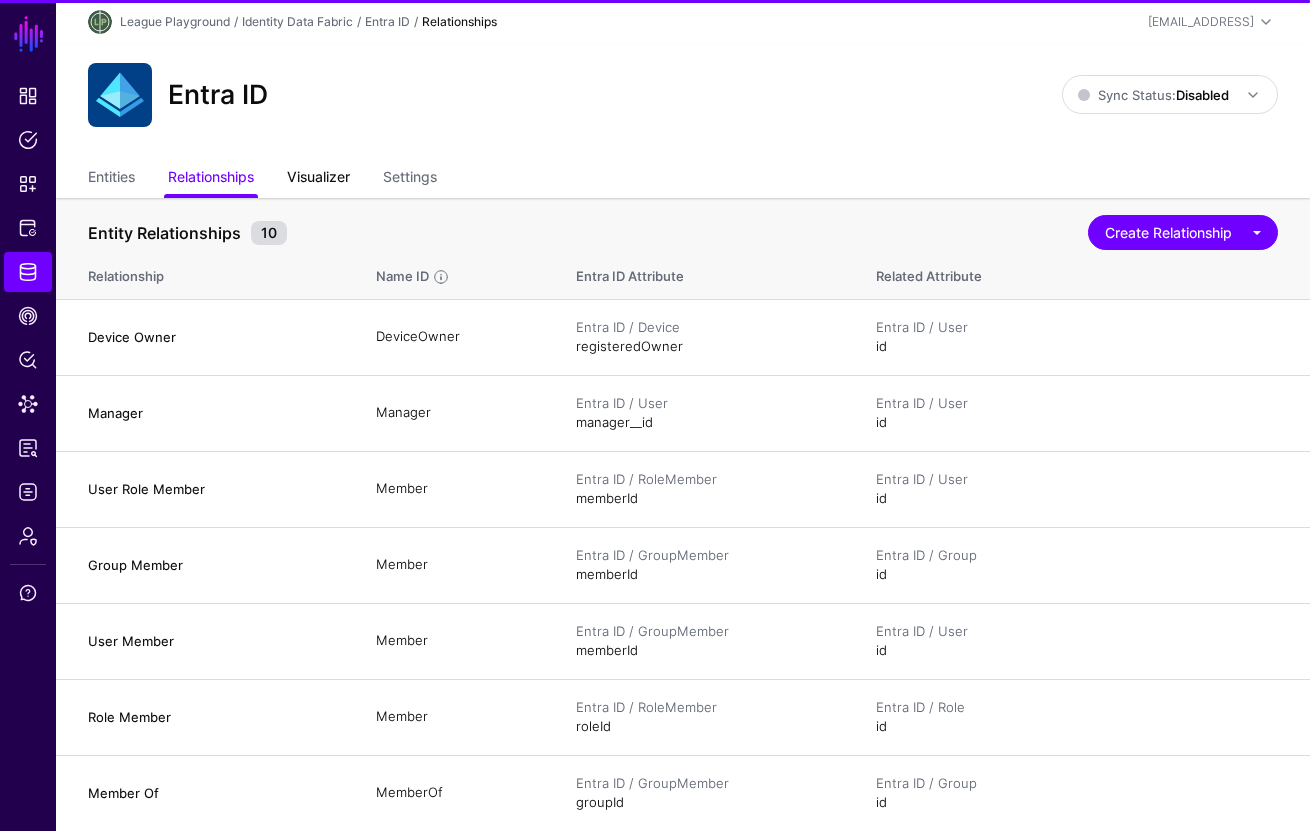 click on "Visualizer" 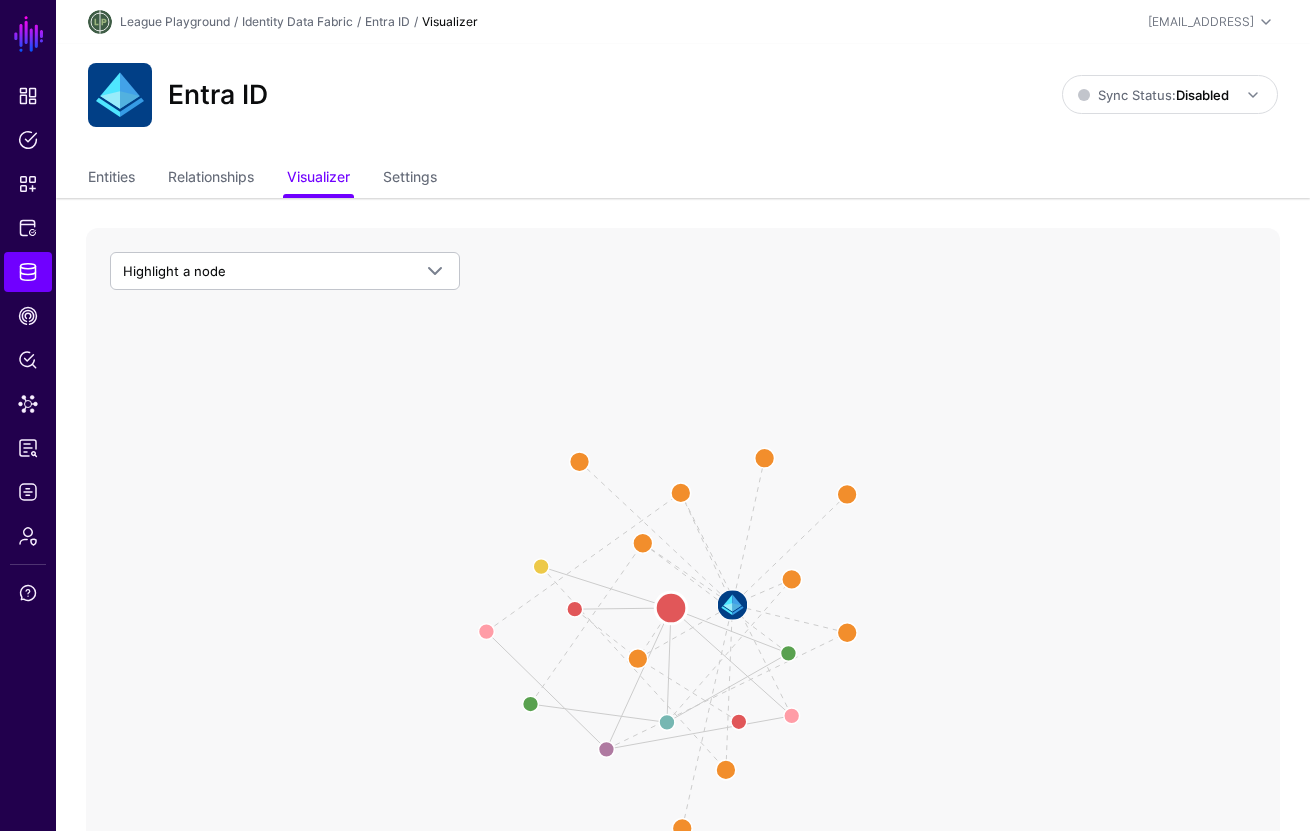 click 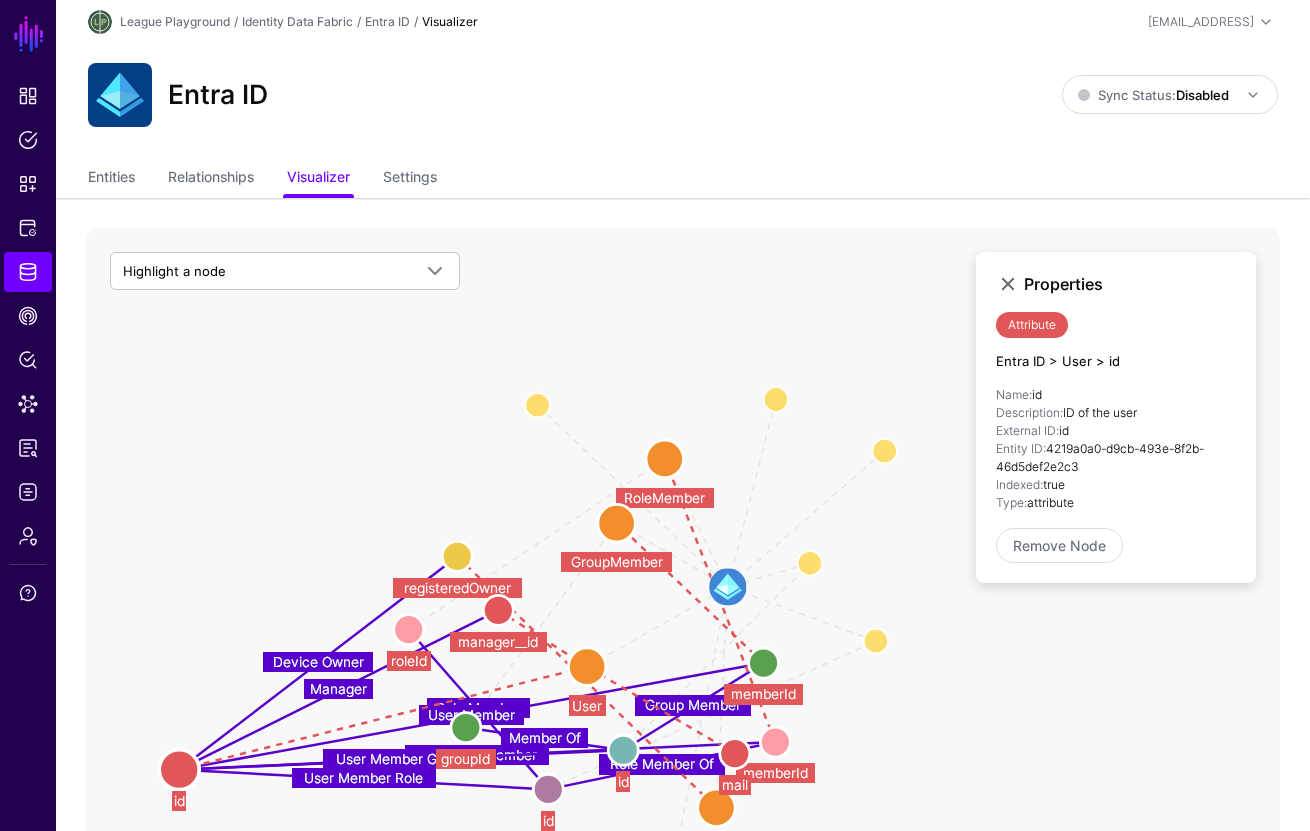 drag, startPoint x: 646, startPoint y: 604, endPoint x: 197, endPoint y: 758, distance: 474.6757 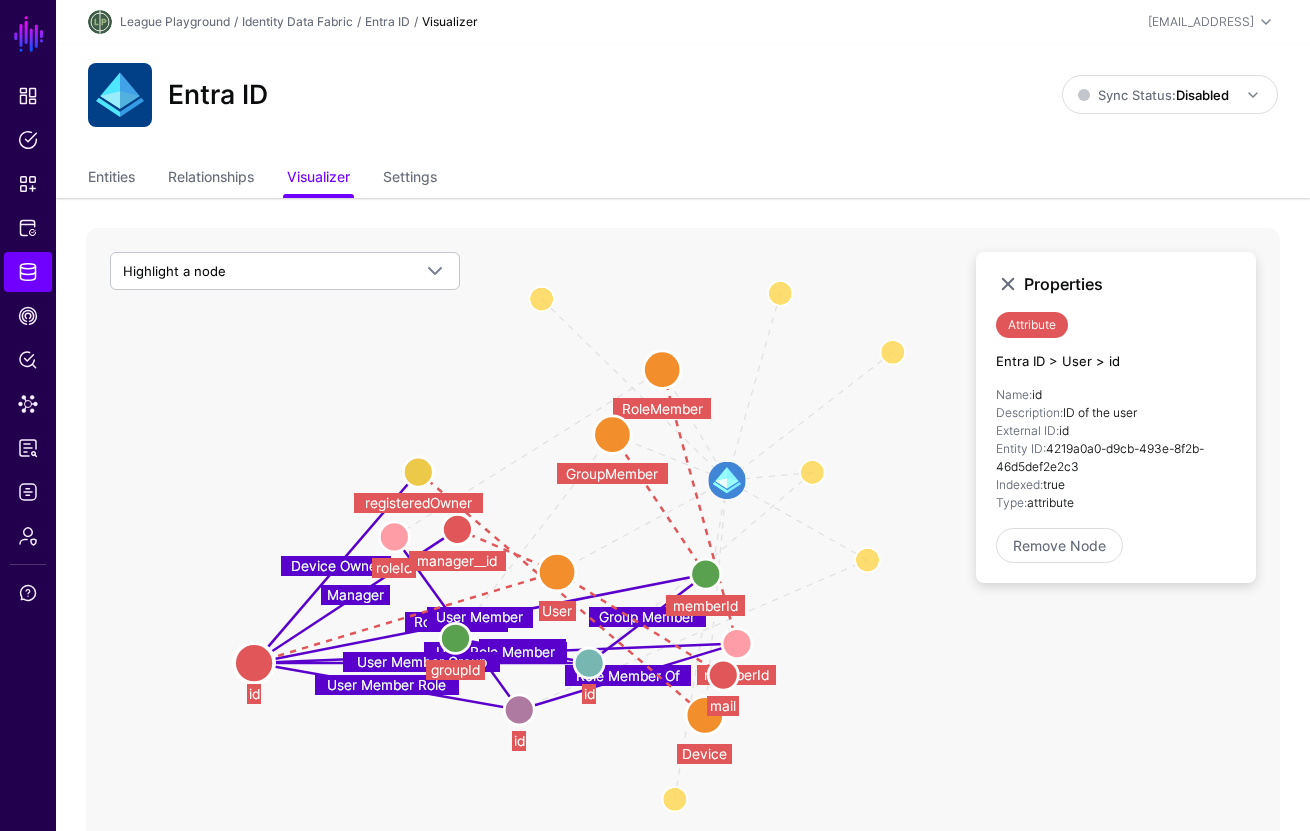 drag, startPoint x: 832, startPoint y: 712, endPoint x: 826, endPoint y: 593, distance: 119.15116 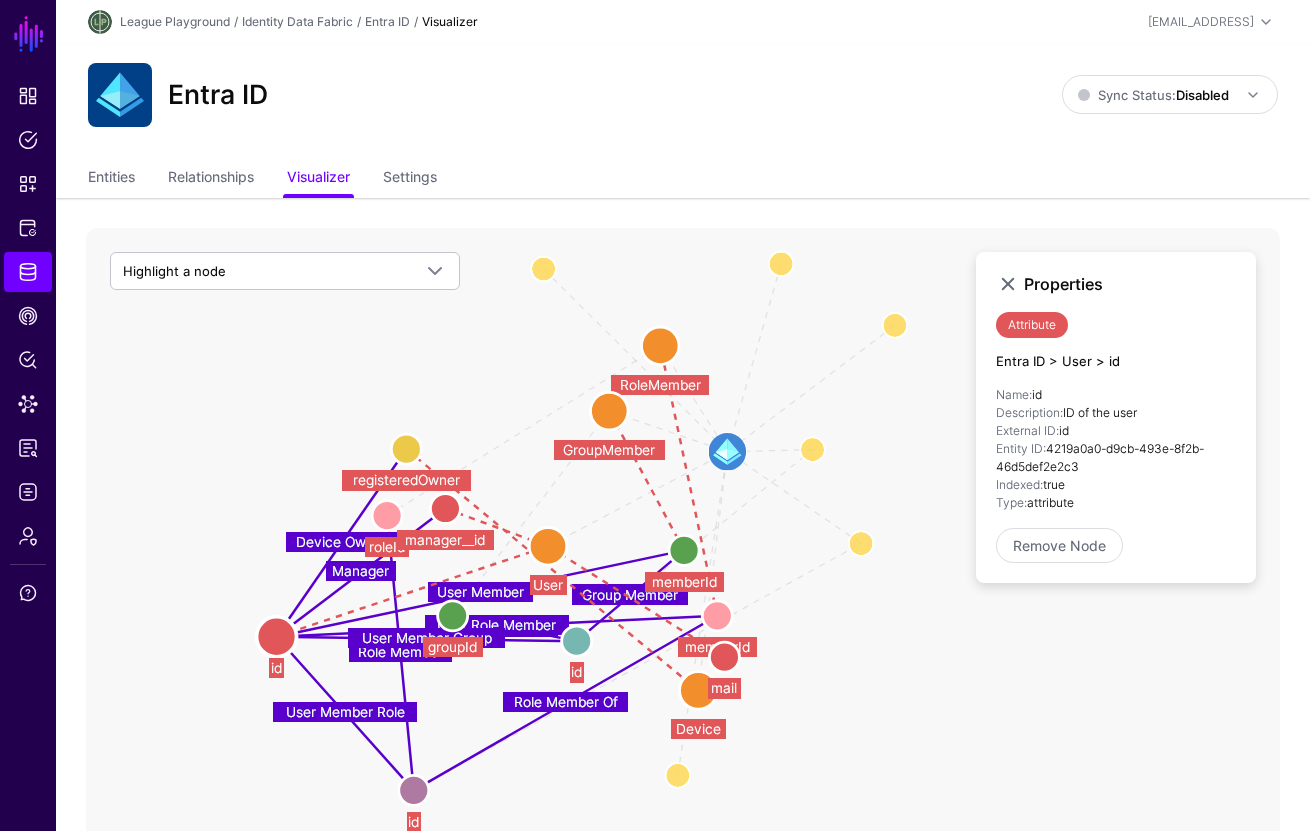 drag, startPoint x: 519, startPoint y: 693, endPoint x: 414, endPoint y: 787, distance: 140.92906 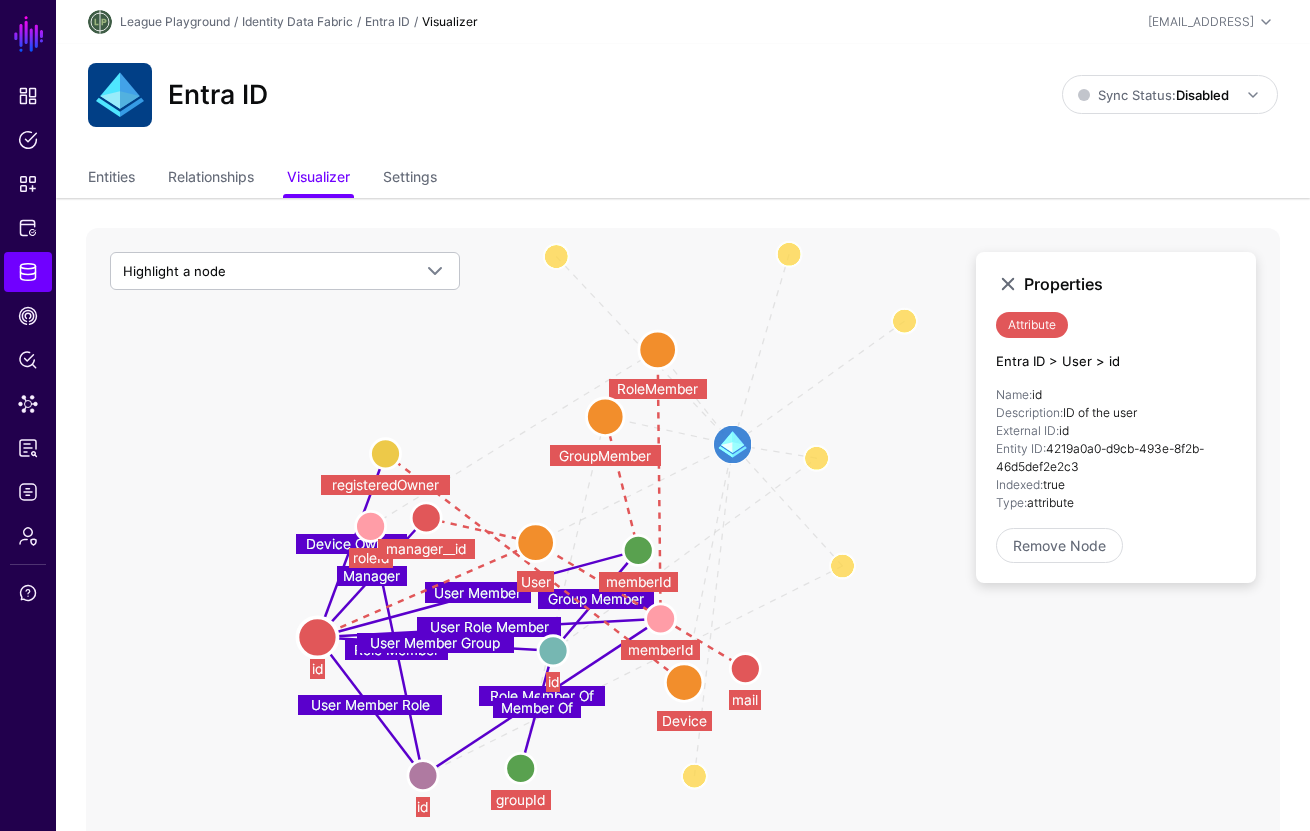 drag, startPoint x: 450, startPoint y: 618, endPoint x: 530, endPoint y: 774, distance: 175.31685 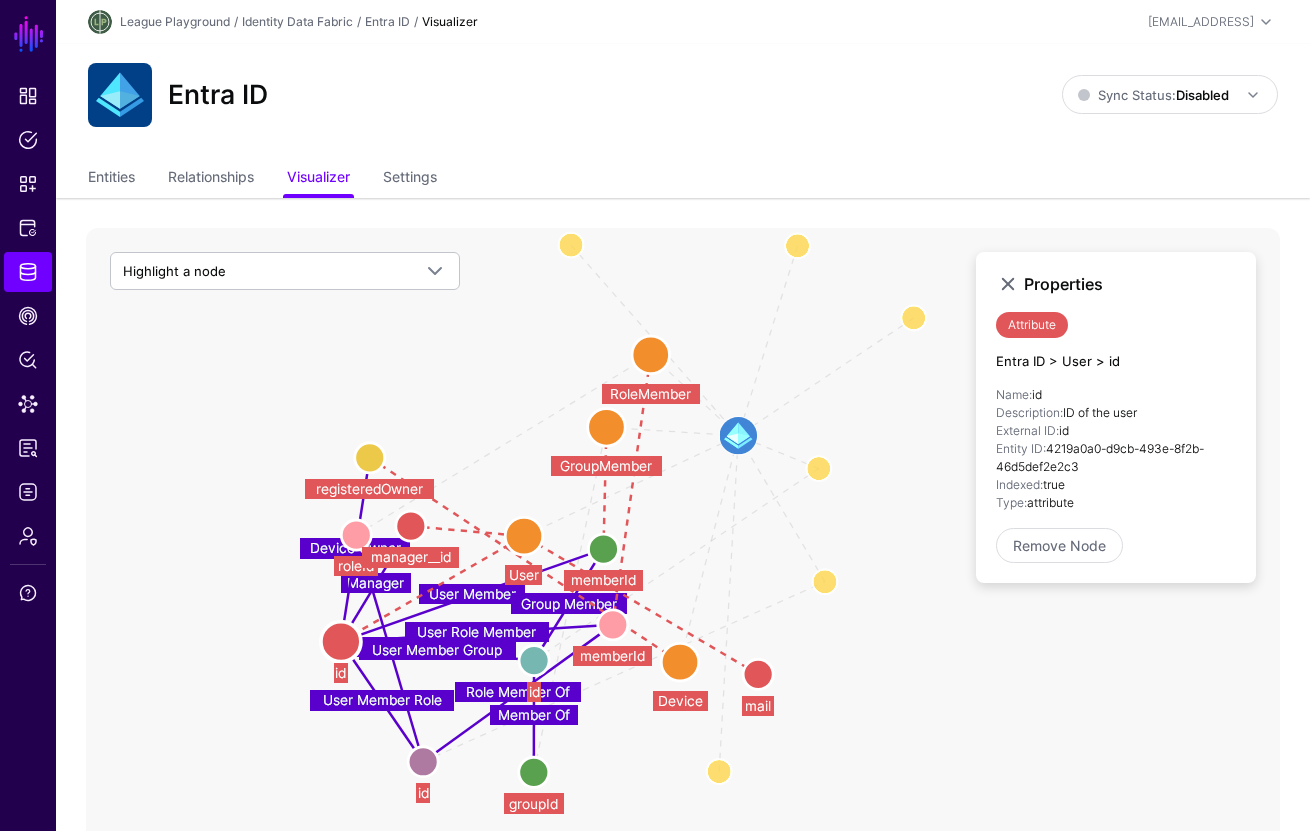 click 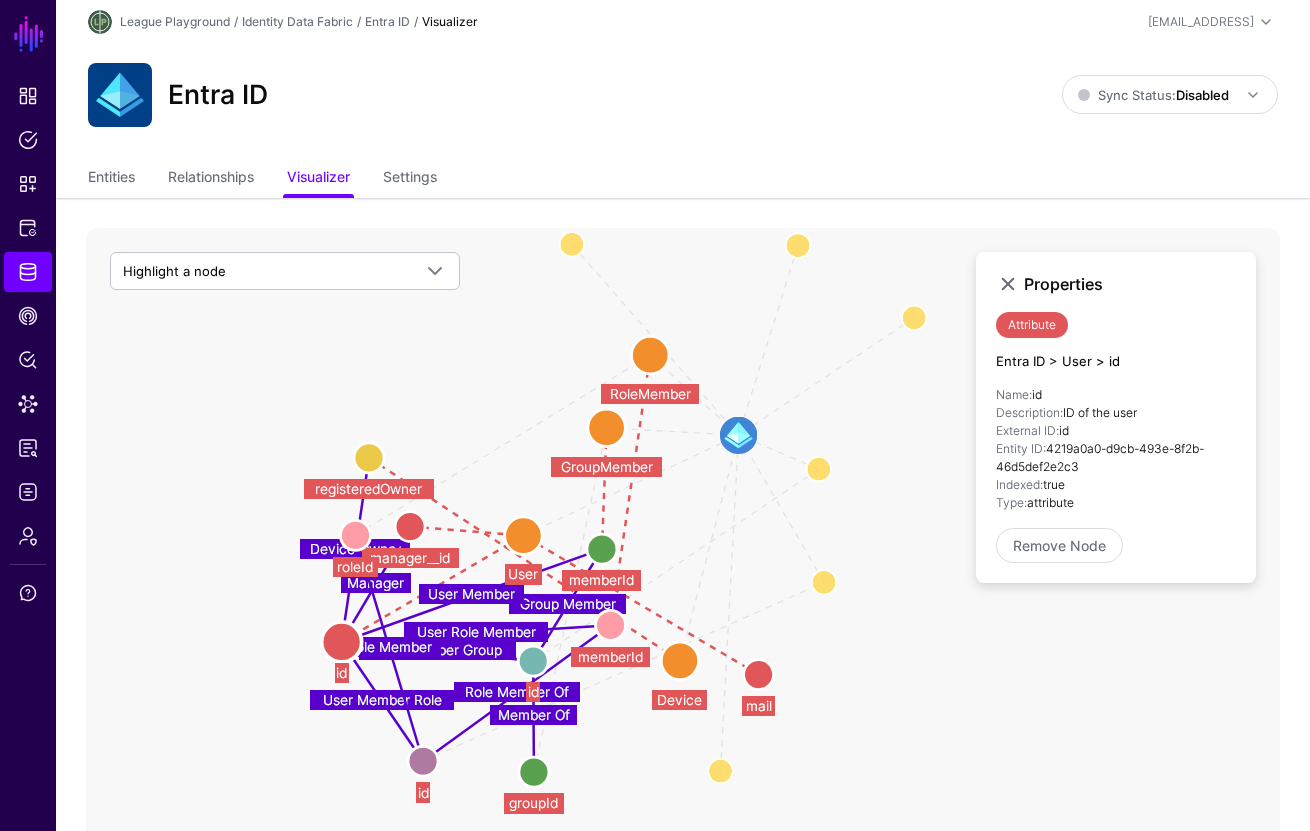 click 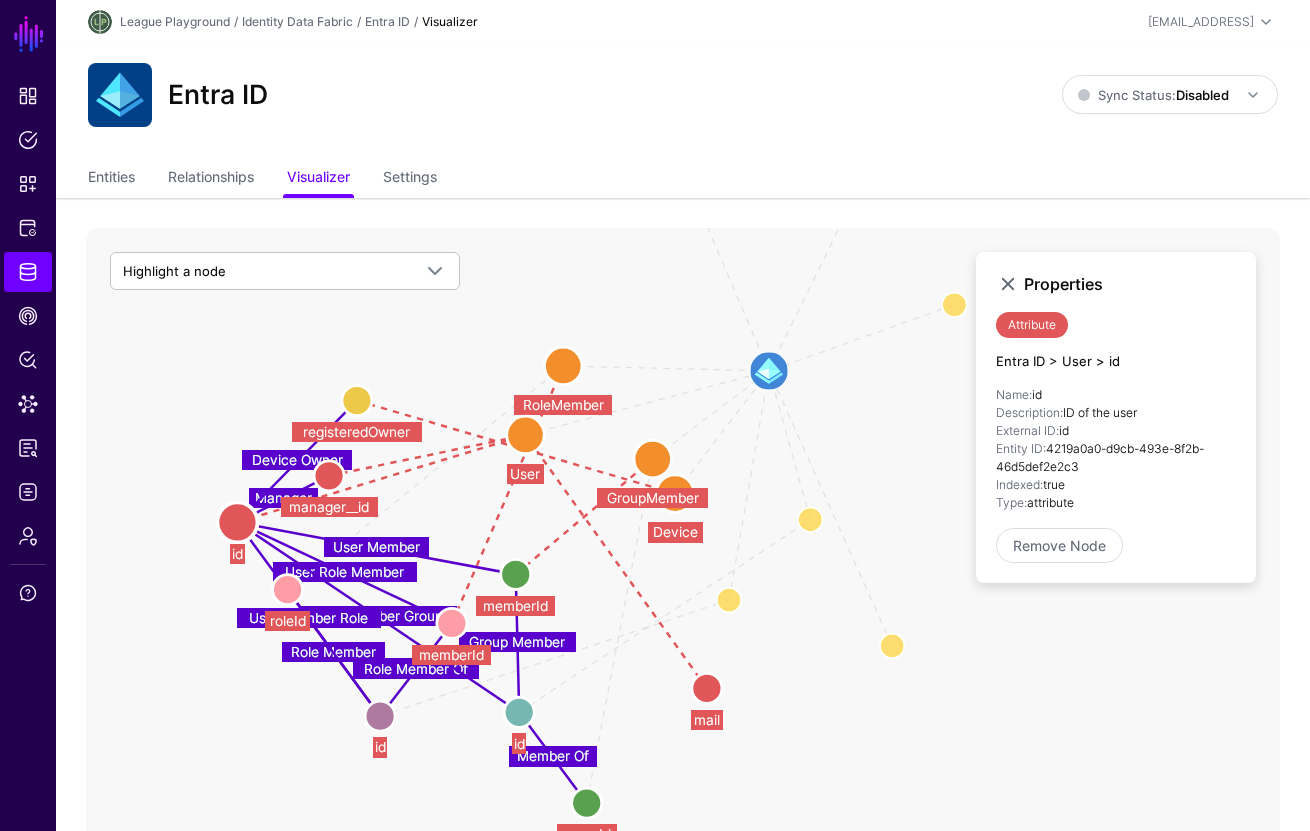 drag, startPoint x: 348, startPoint y: 639, endPoint x: 231, endPoint y: 516, distance: 169.75865 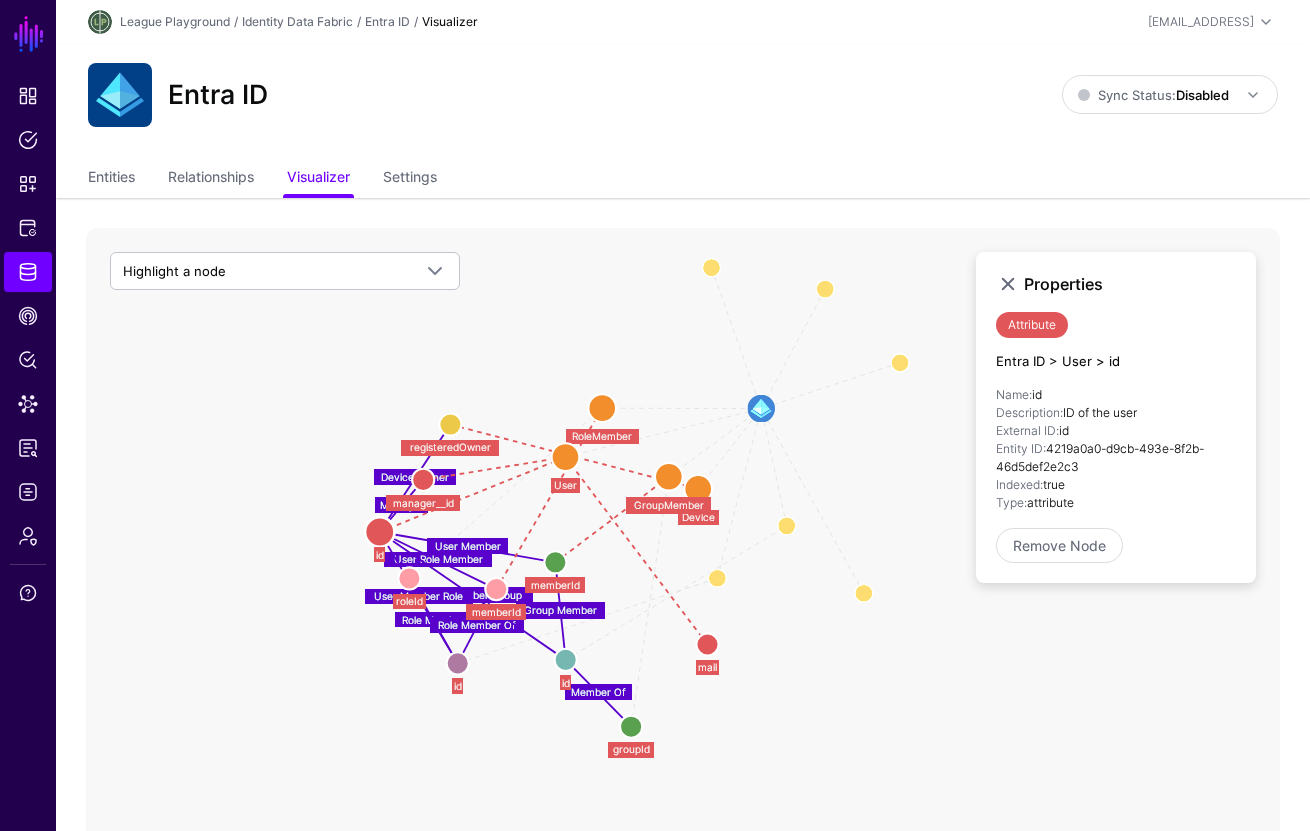 click 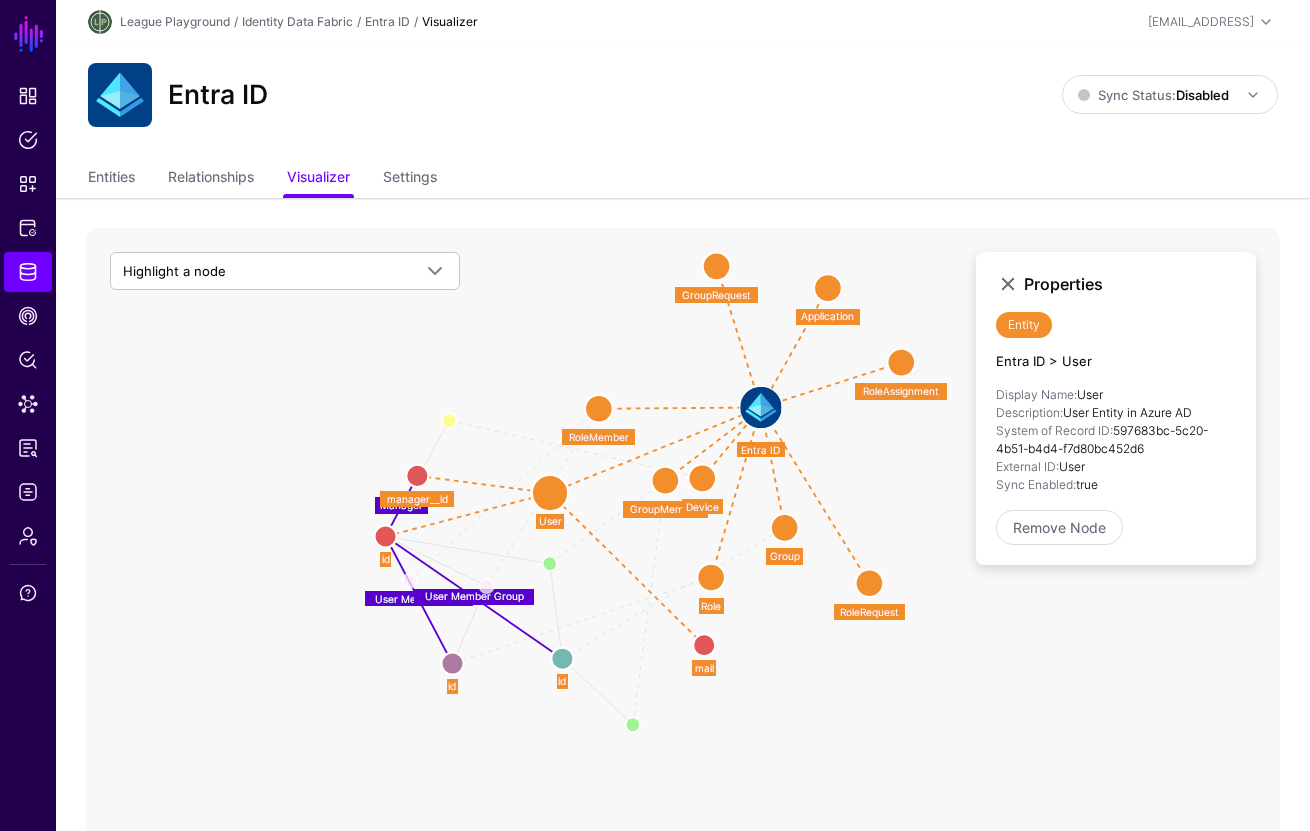 drag, startPoint x: 564, startPoint y: 458, endPoint x: 549, endPoint y: 494, distance: 39 